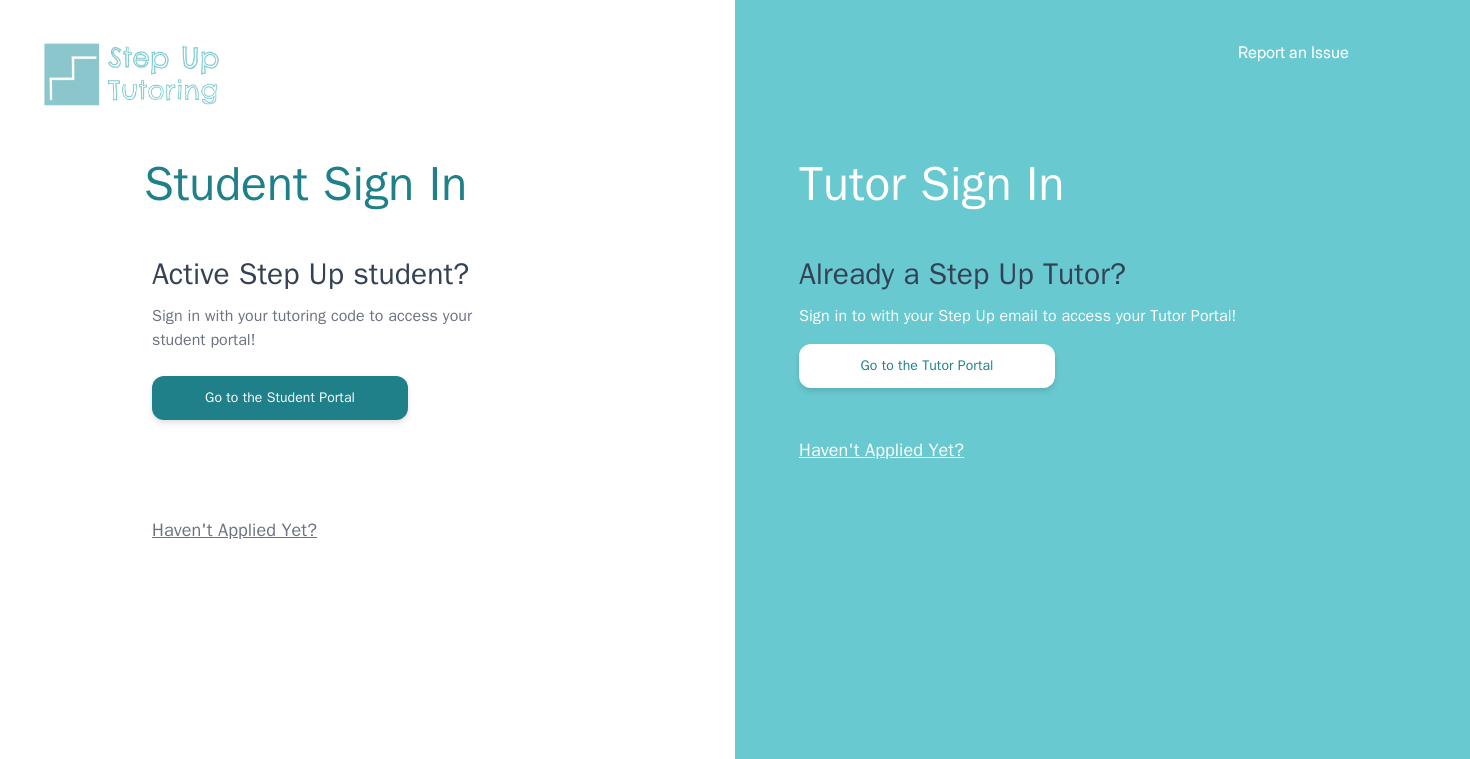 scroll, scrollTop: 0, scrollLeft: 0, axis: both 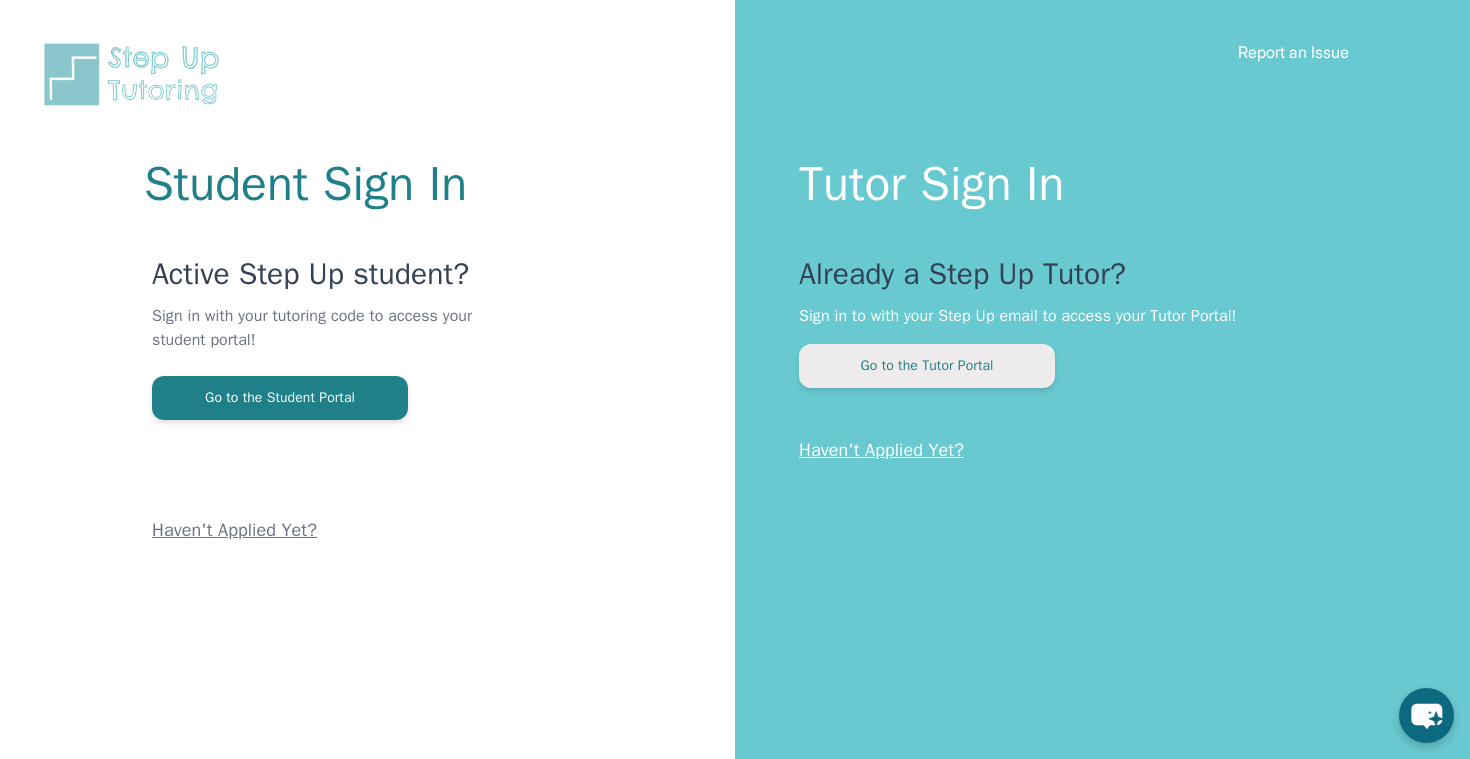 click on "Go to the Tutor Portal" at bounding box center (927, 366) 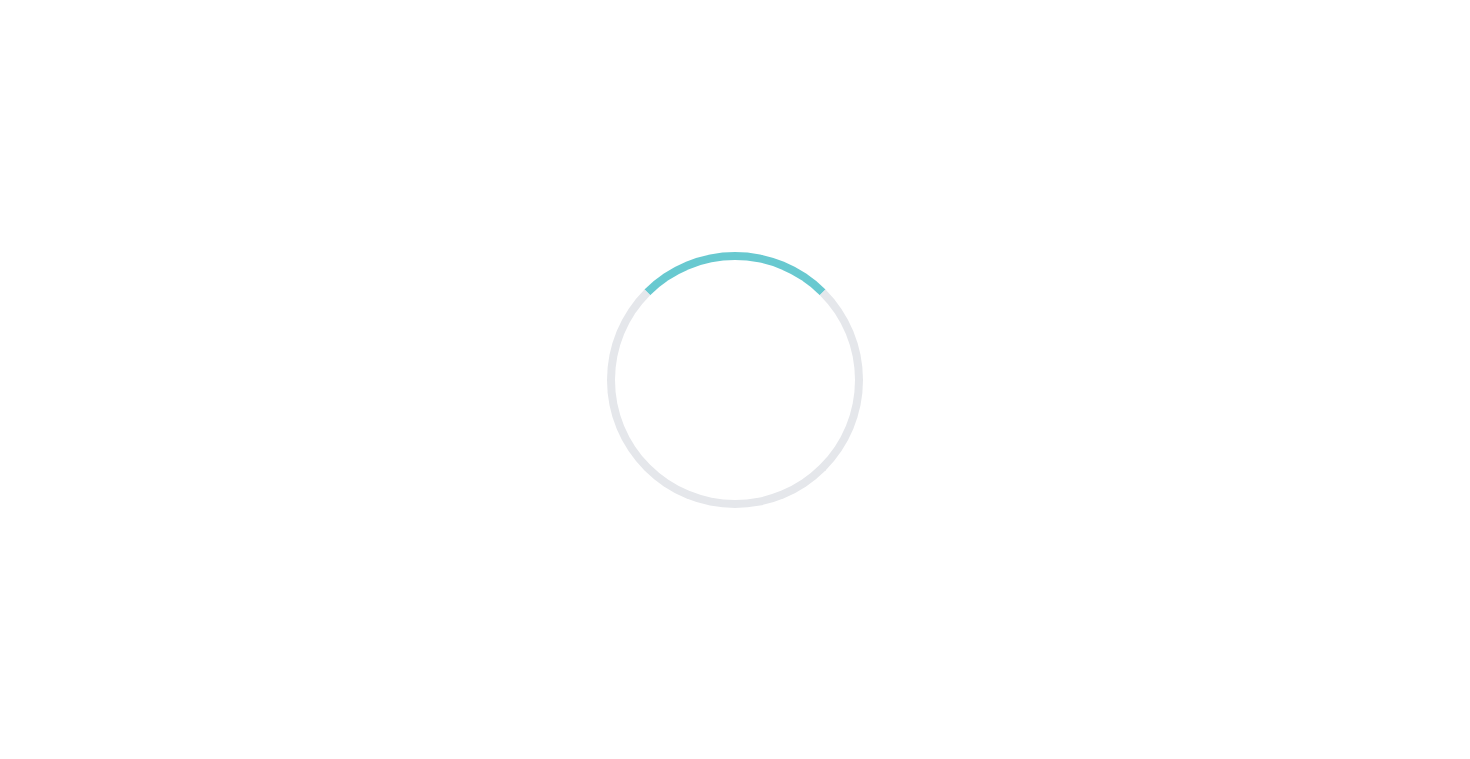 scroll, scrollTop: 0, scrollLeft: 0, axis: both 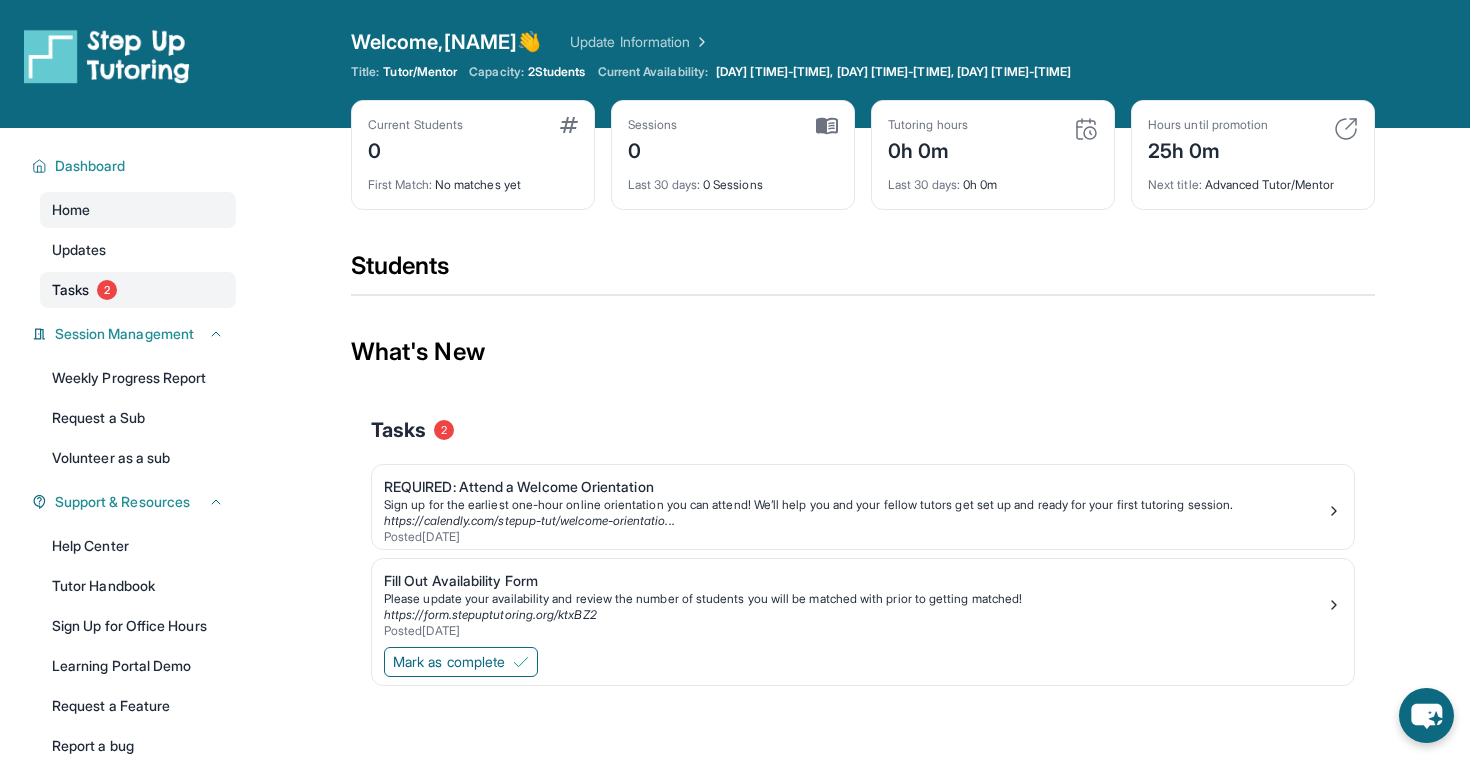 click on "Tasks" at bounding box center [70, 290] 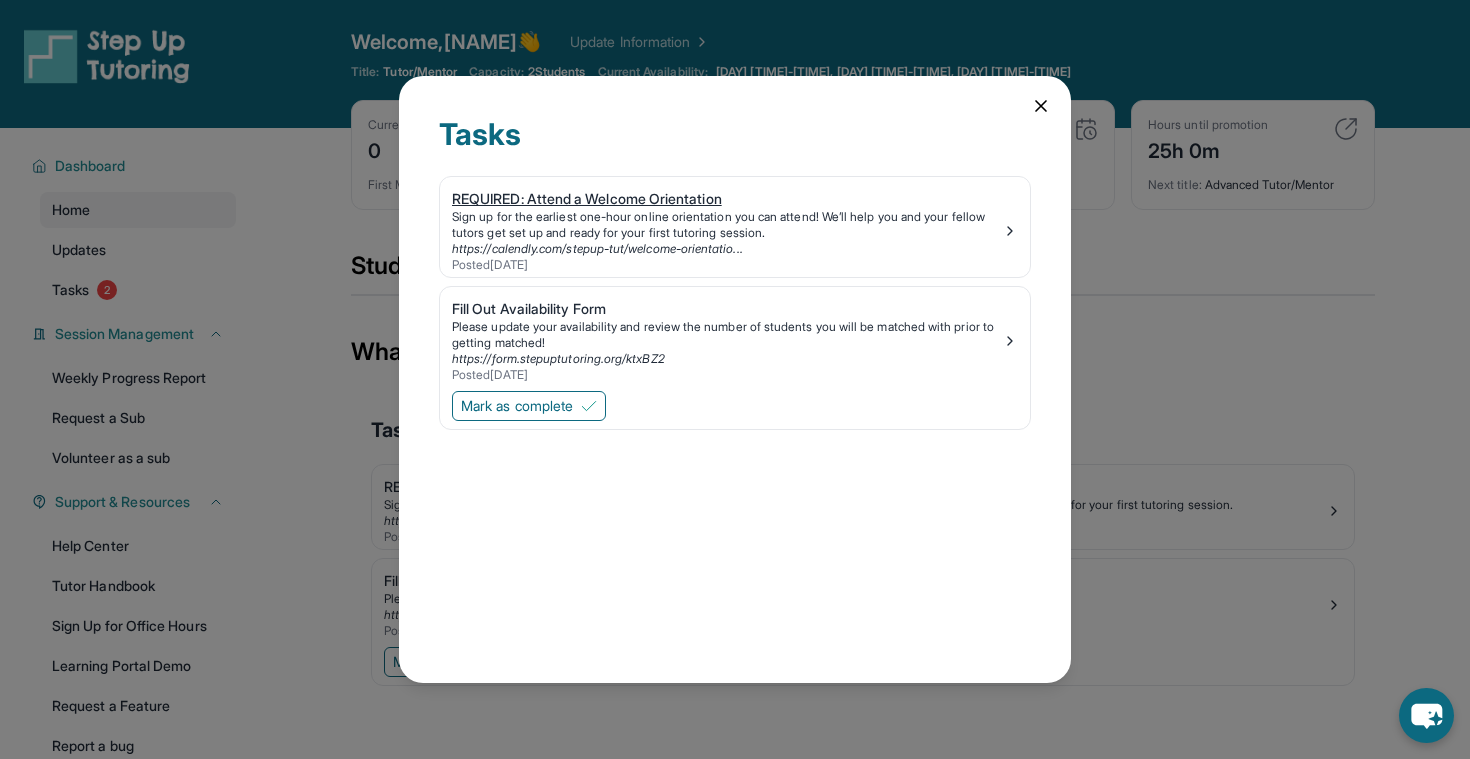 click on "Sign up for the earliest one-hour online orientation you can attend! We’ll help you and your fellow tutors get set up and ready for your first tutoring session." at bounding box center [727, 225] 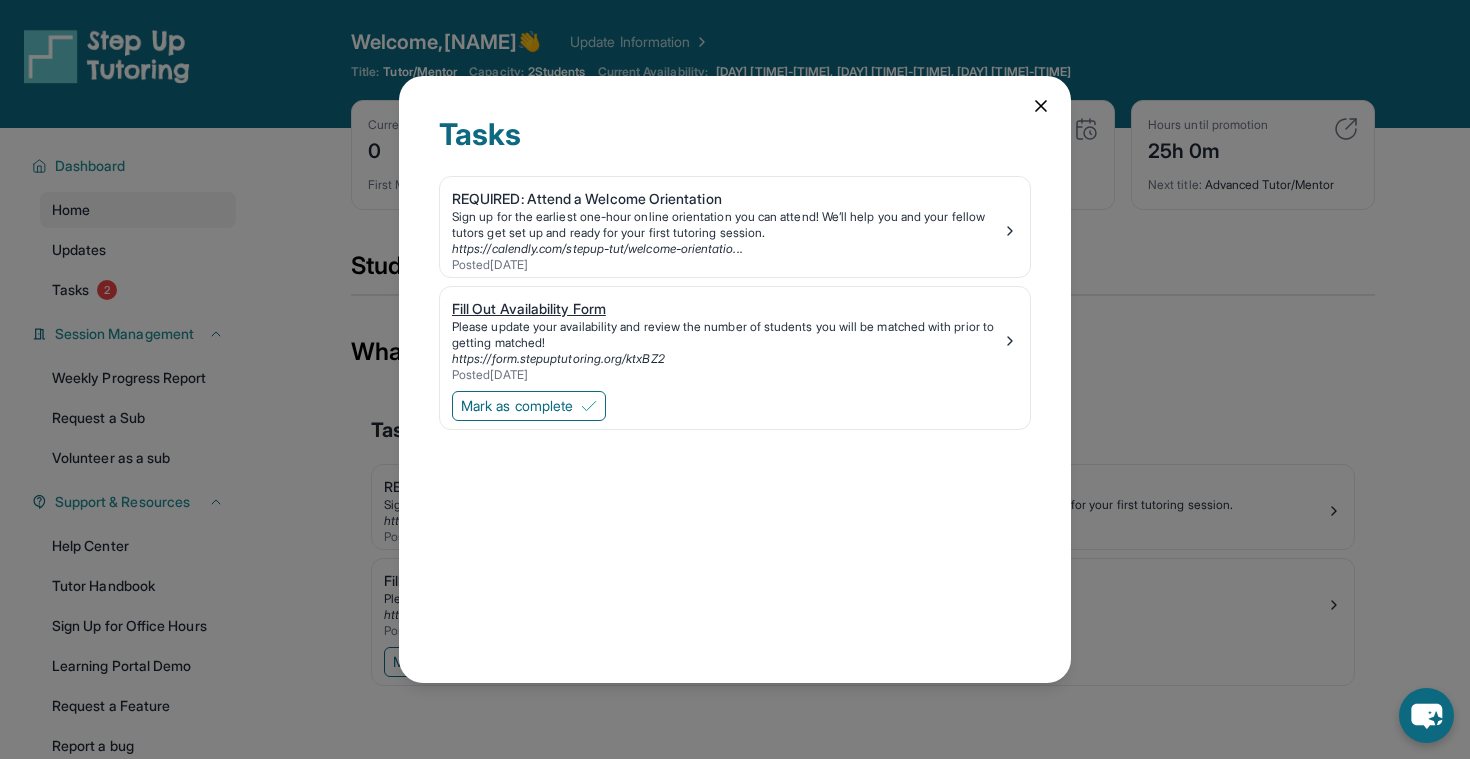 click on "Please update your availability and review the number of students you will be matched with prior to getting matched!" at bounding box center [727, 335] 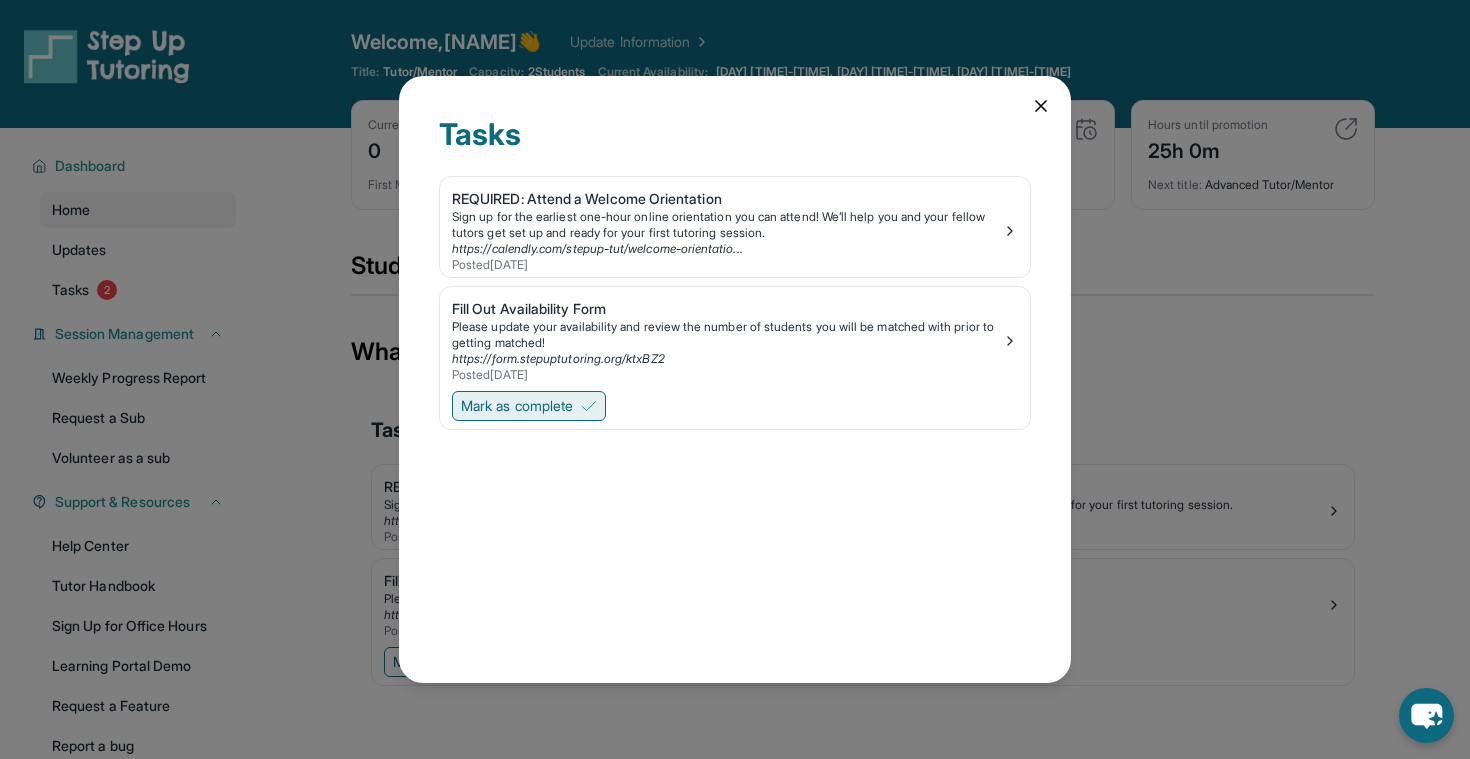 click on "Mark as complete" at bounding box center (529, 406) 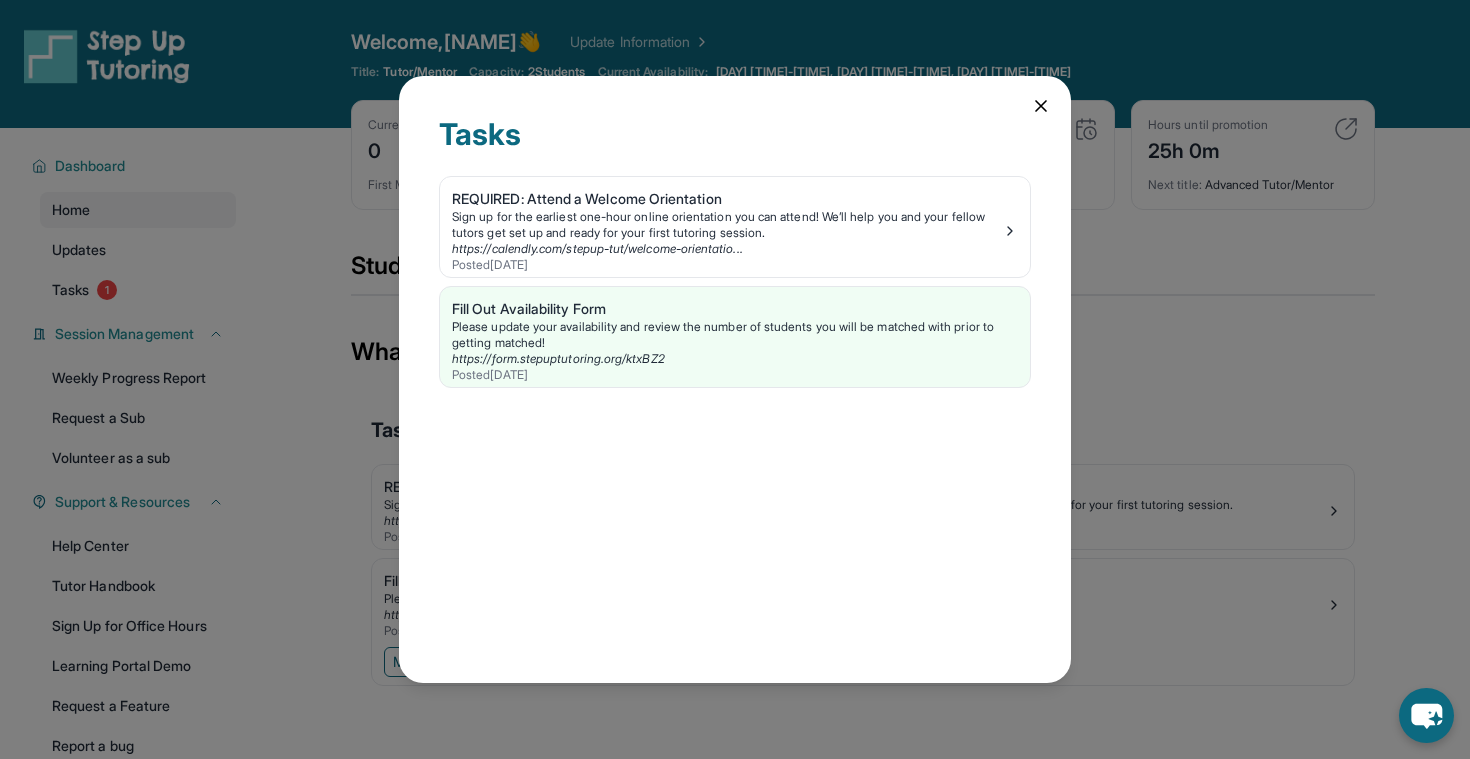 click 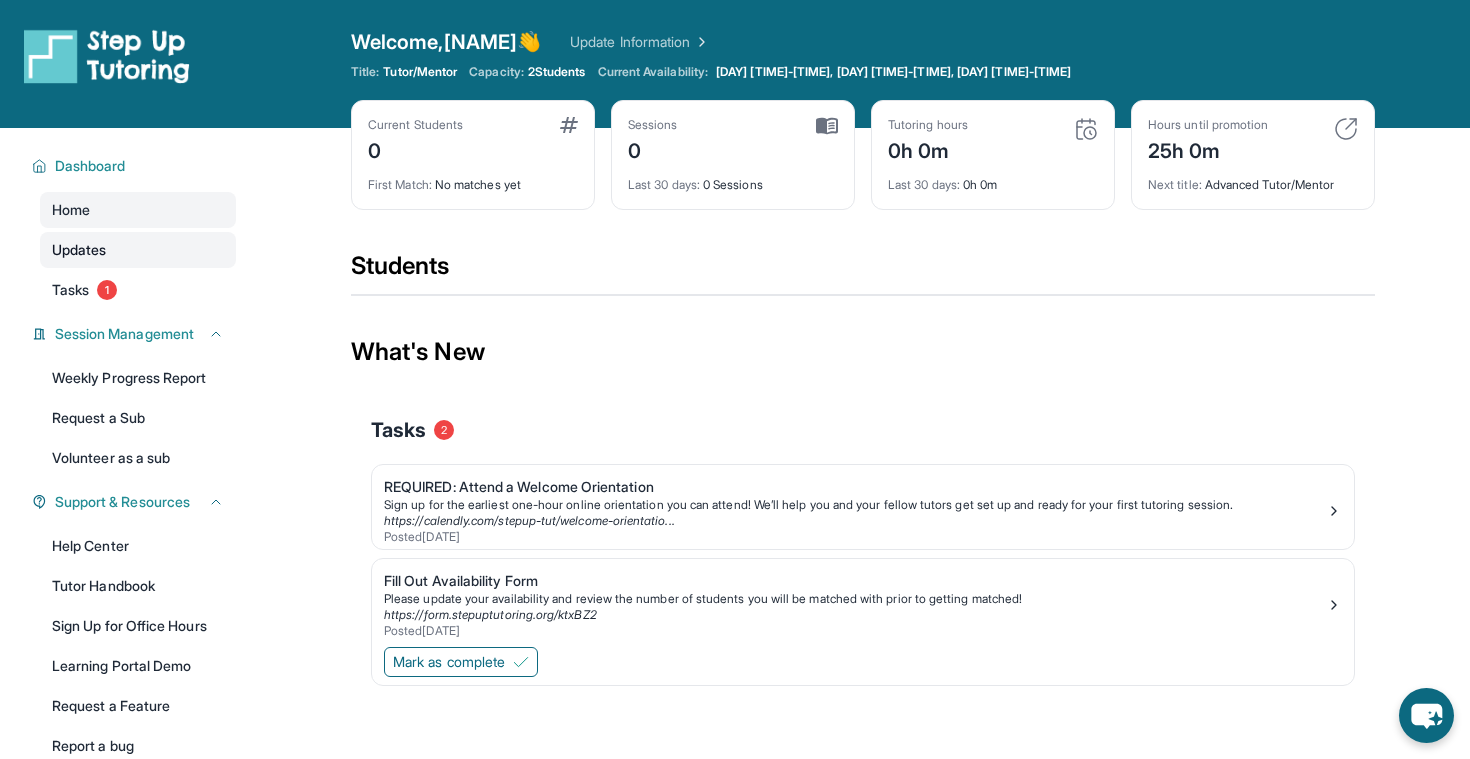 click on "Updates" at bounding box center [138, 250] 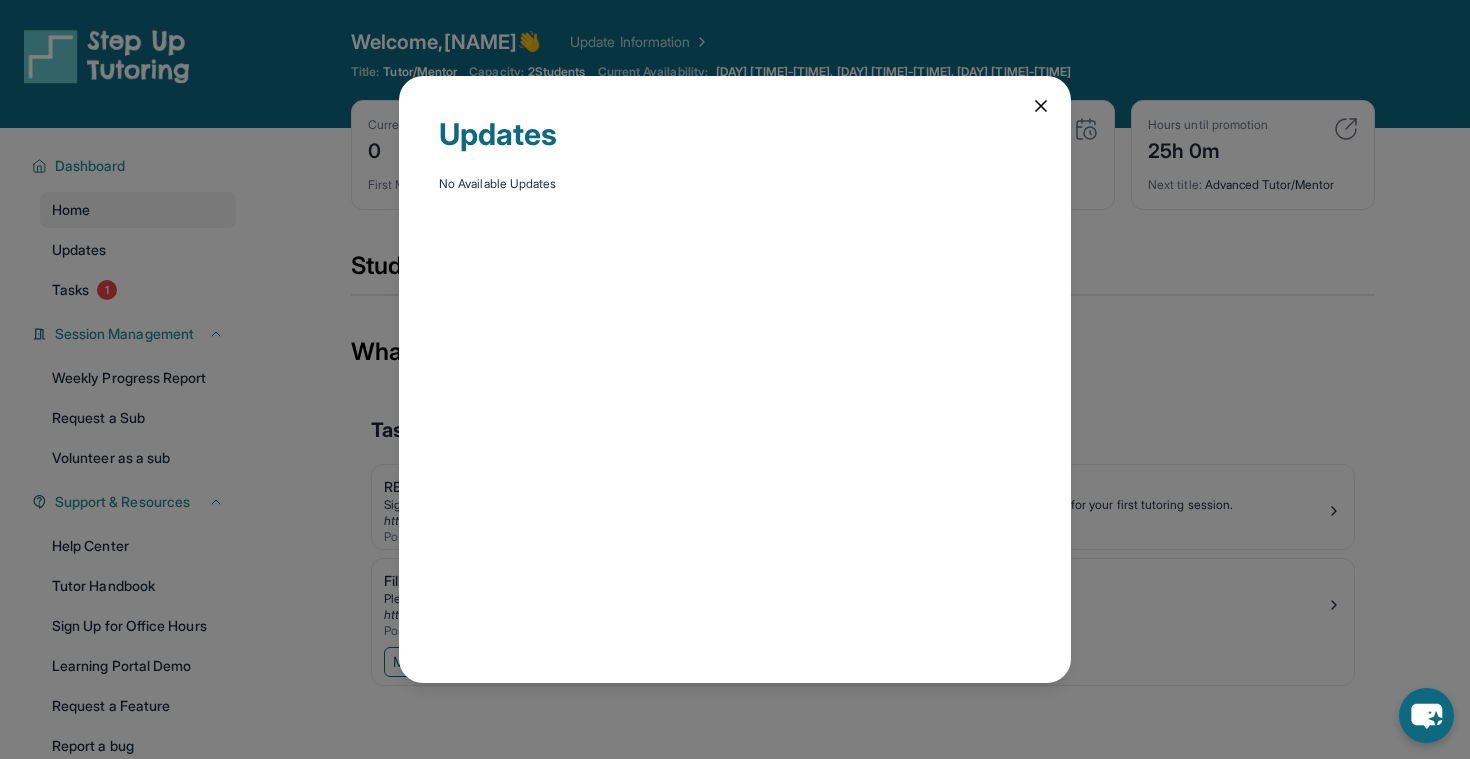 click 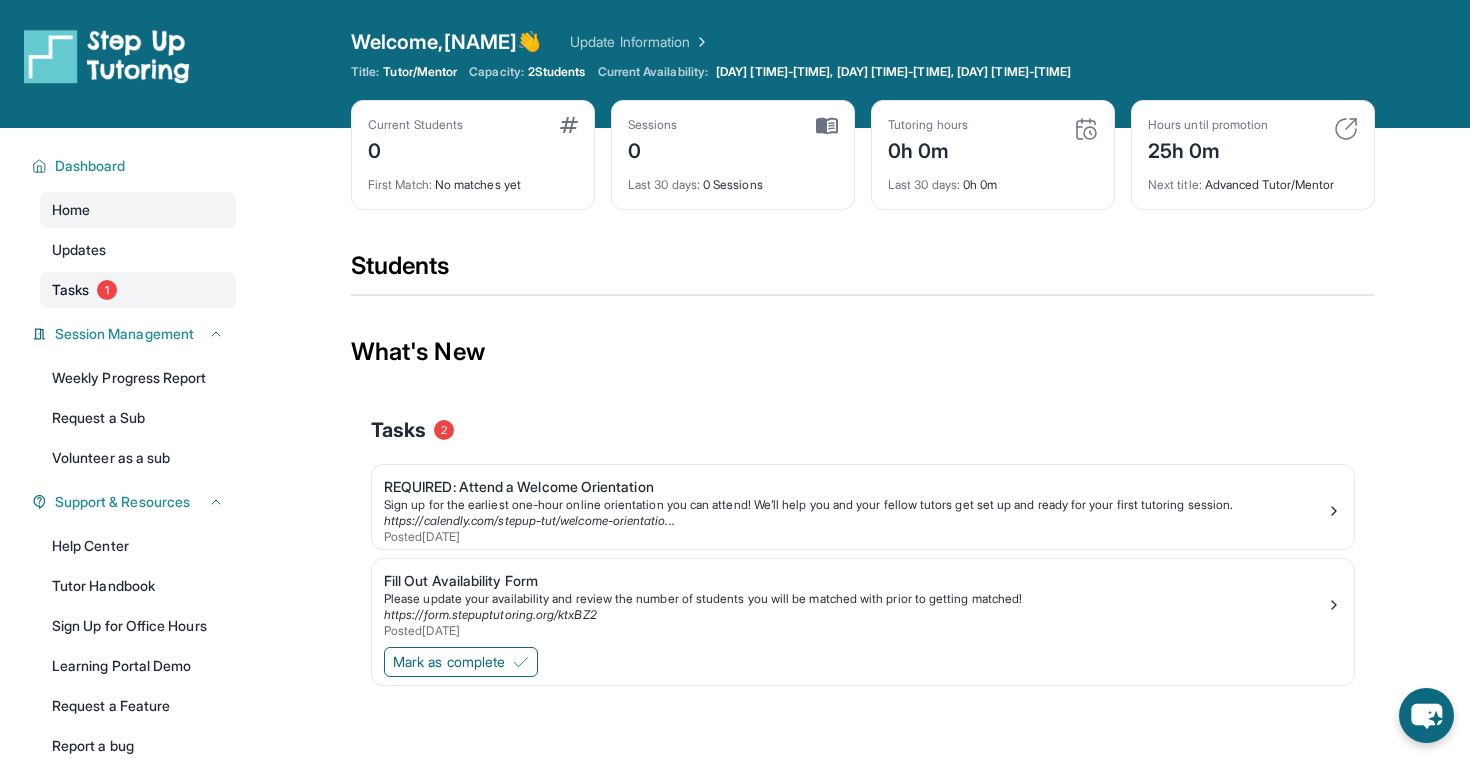 click on "Tasks 1" at bounding box center (138, 290) 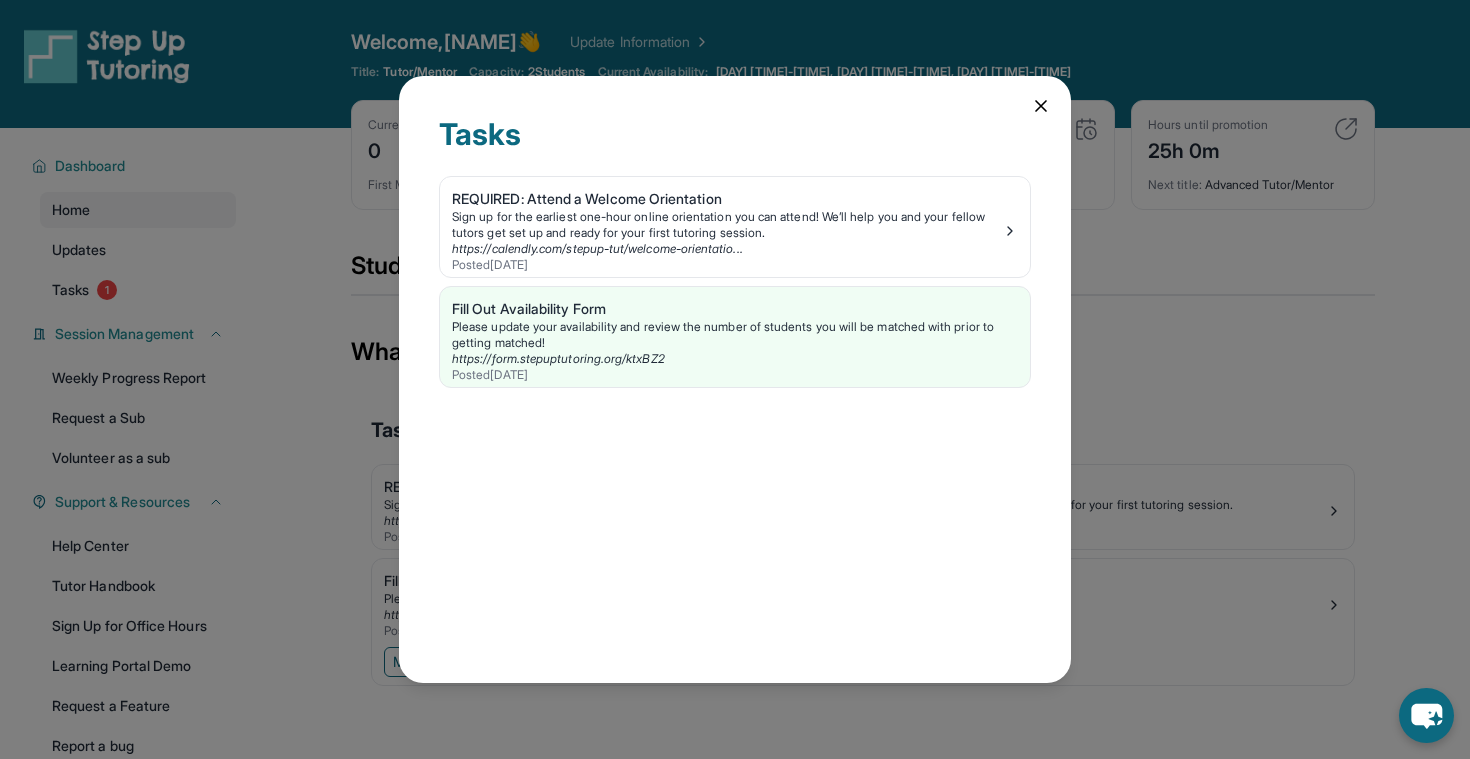 click 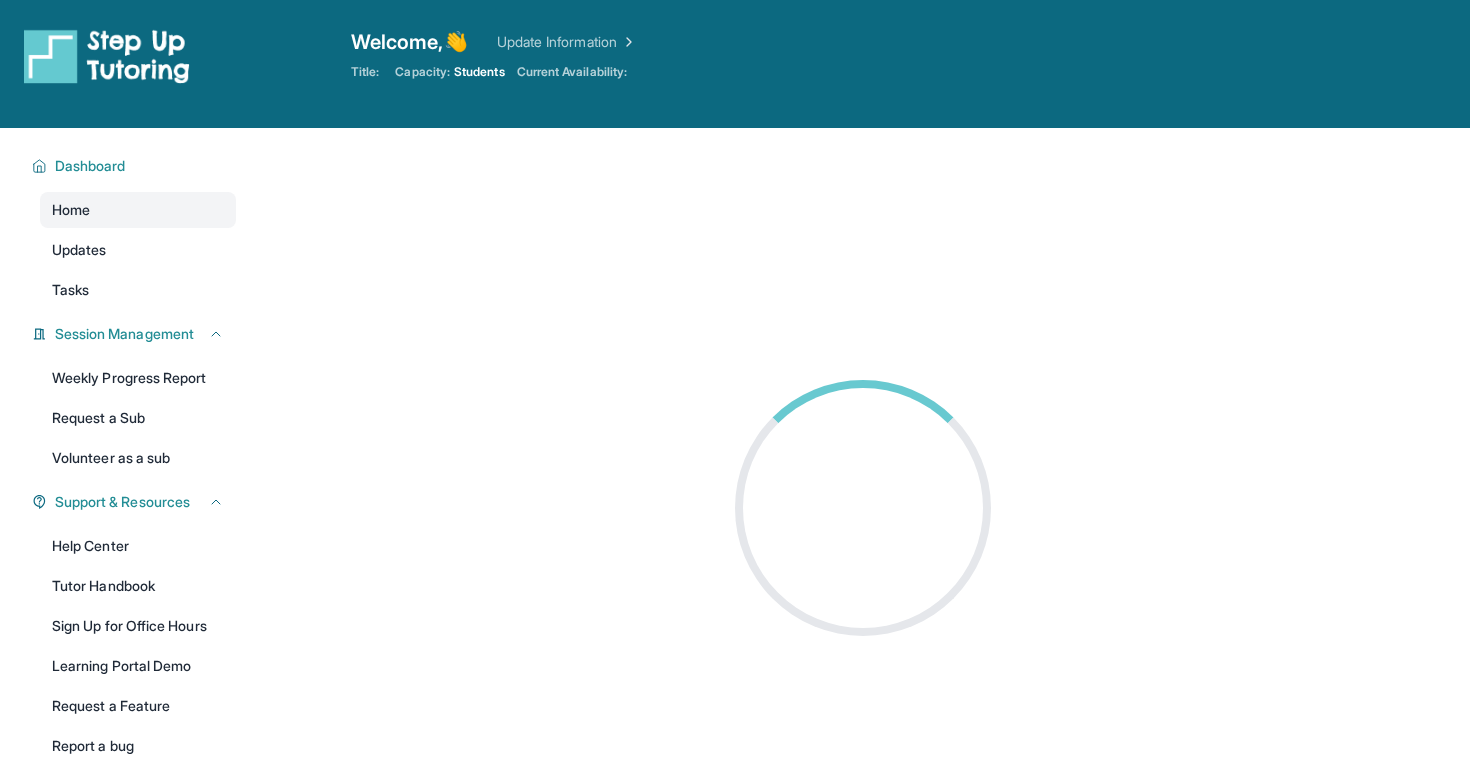 scroll, scrollTop: 0, scrollLeft: 0, axis: both 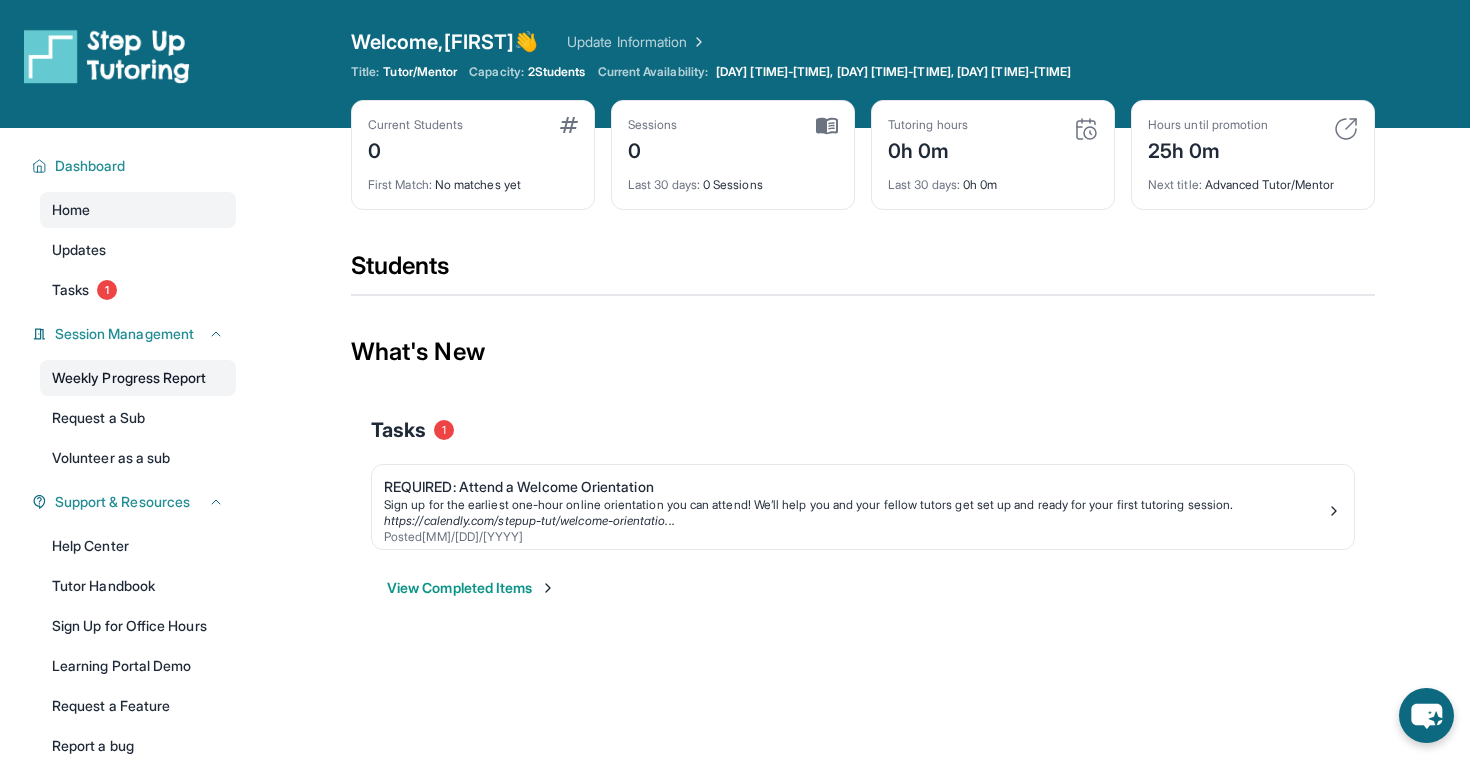 click on "Weekly Progress Report" at bounding box center (138, 378) 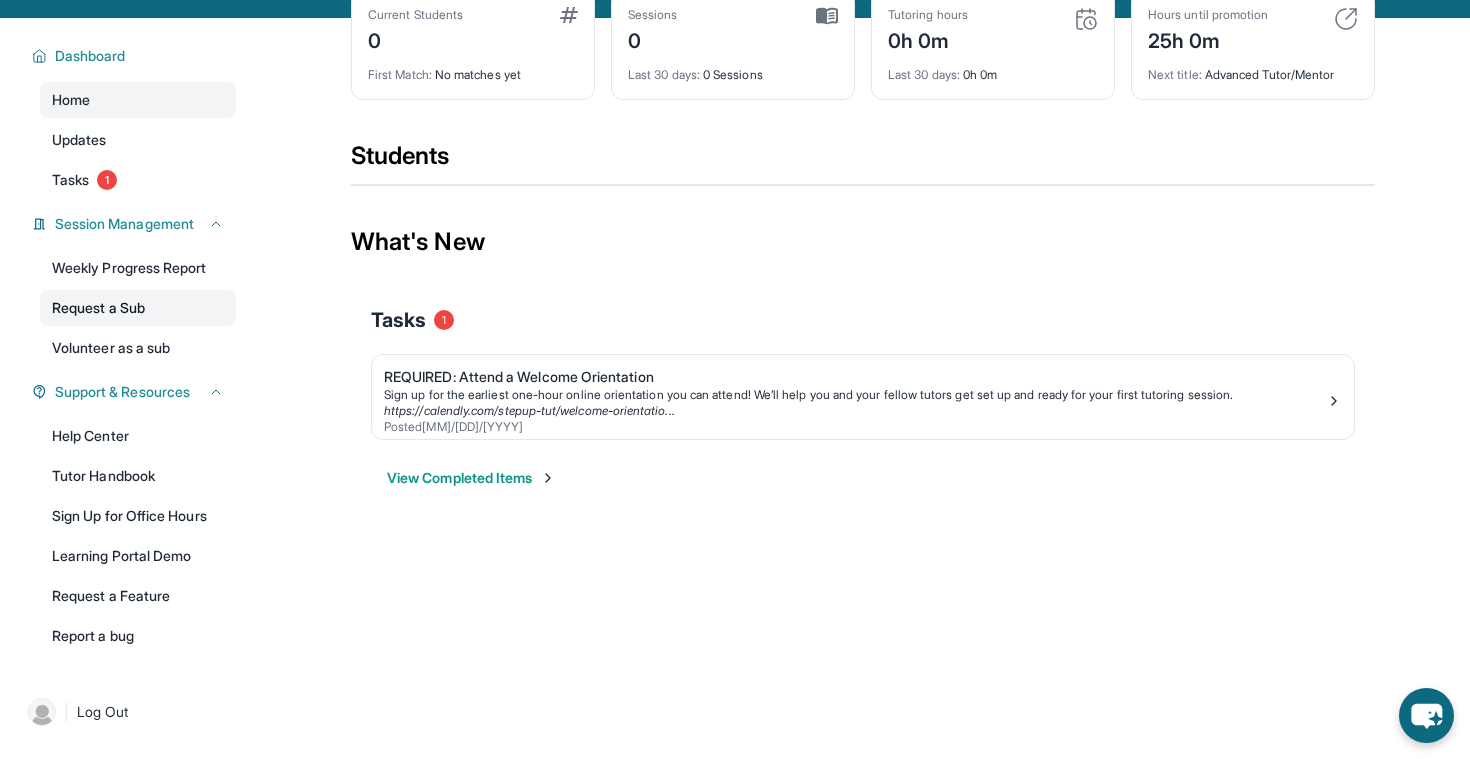scroll, scrollTop: 112, scrollLeft: 0, axis: vertical 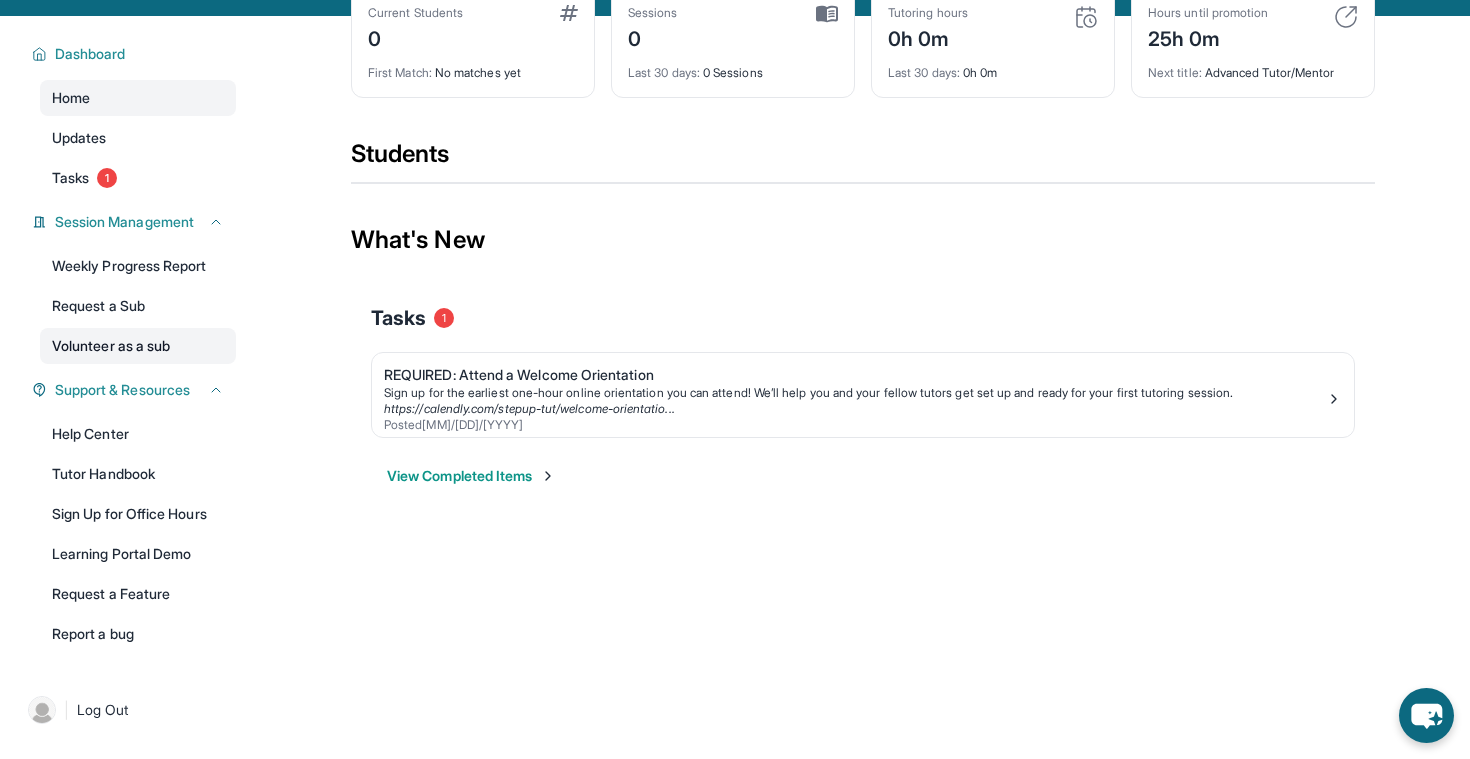 click on "Volunteer as a sub" at bounding box center (138, 346) 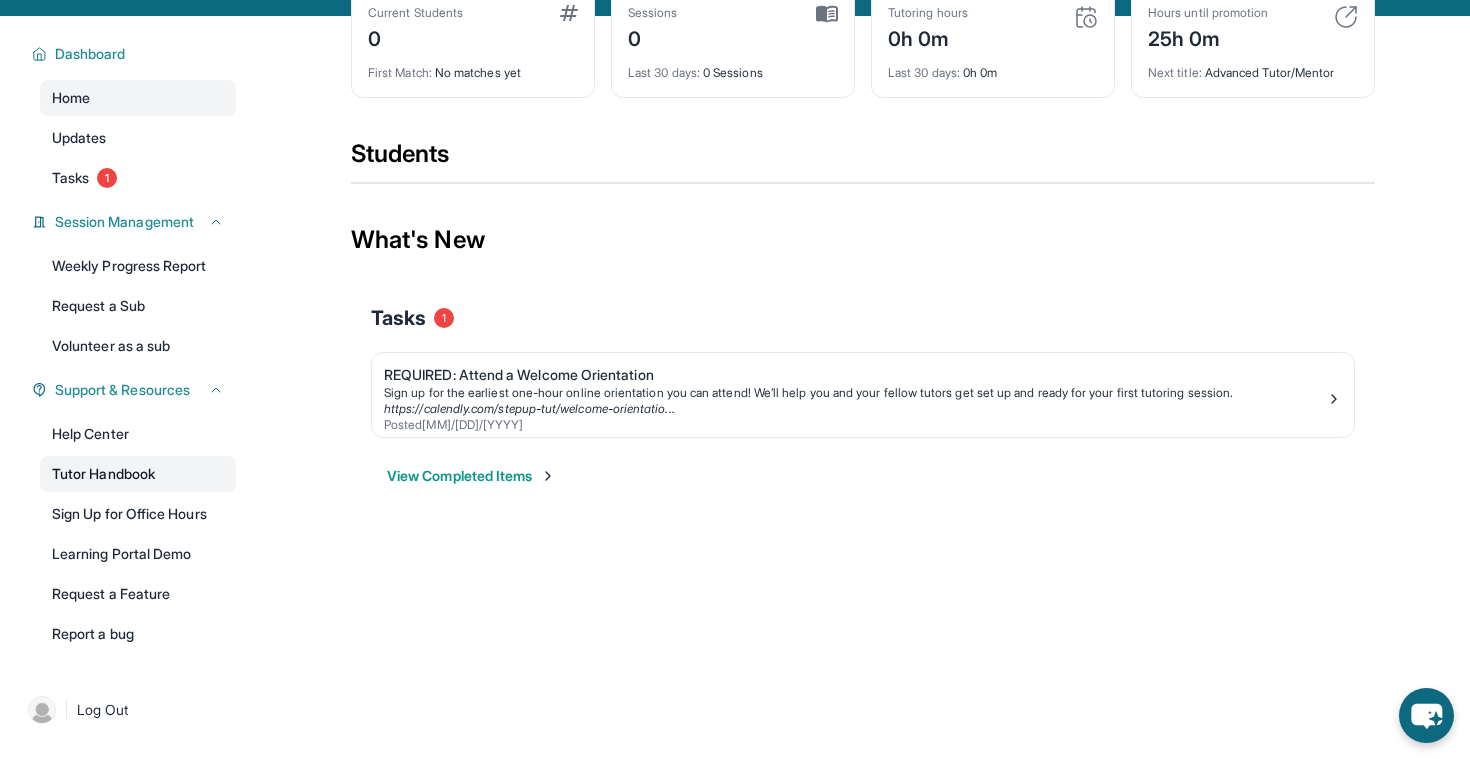 click on "Tutor Handbook" at bounding box center (138, 474) 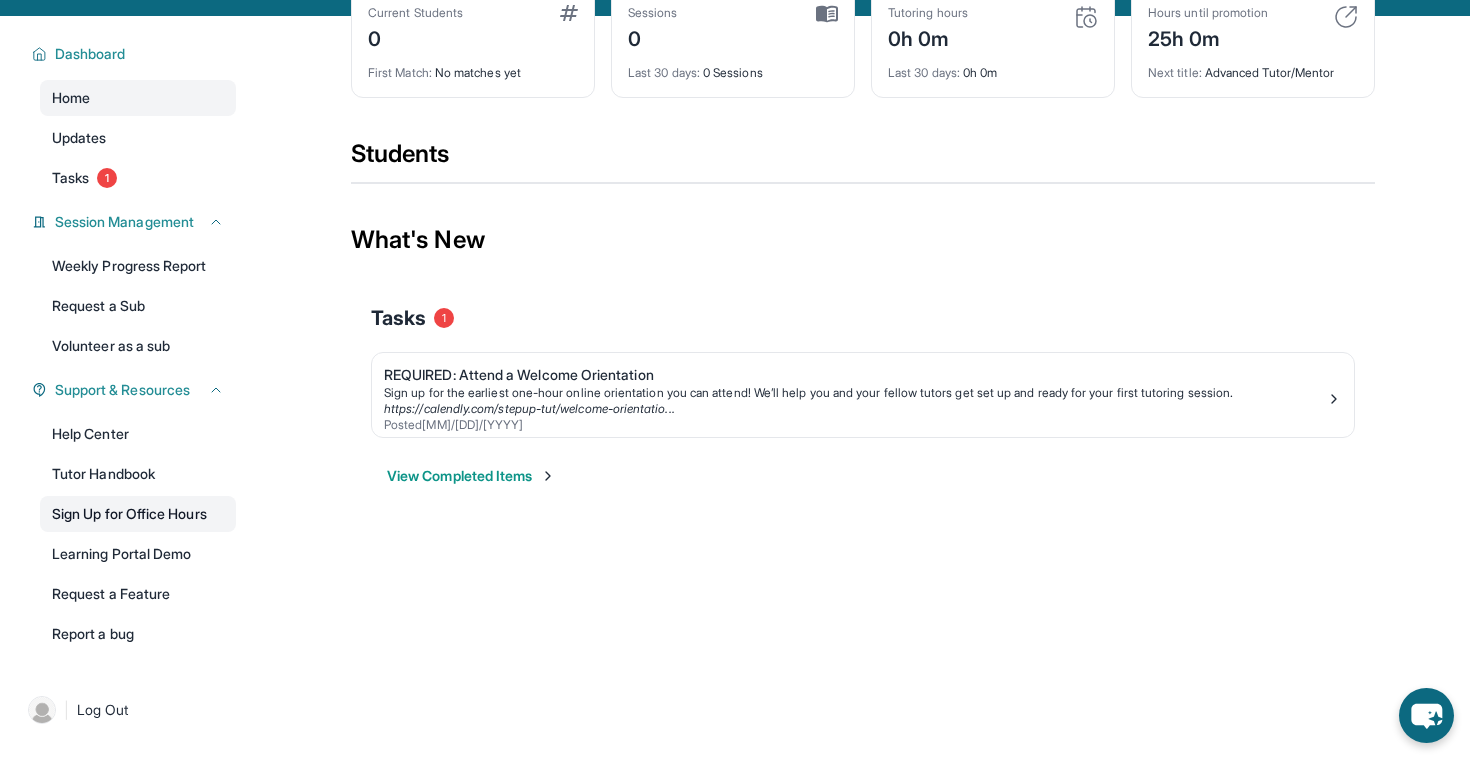 click on "Sign Up for Office Hours" at bounding box center [138, 514] 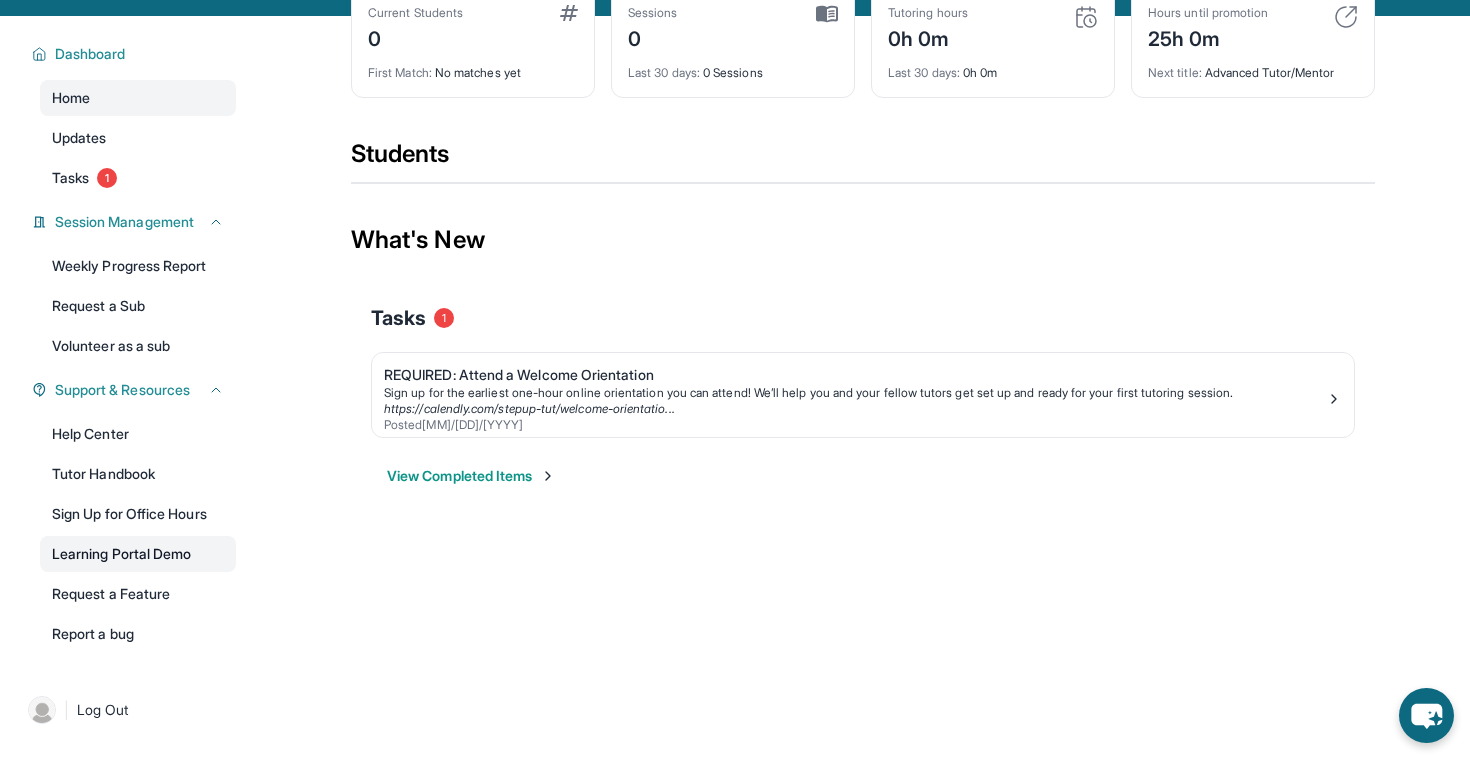 click on "Learning Portal Demo" at bounding box center (138, 554) 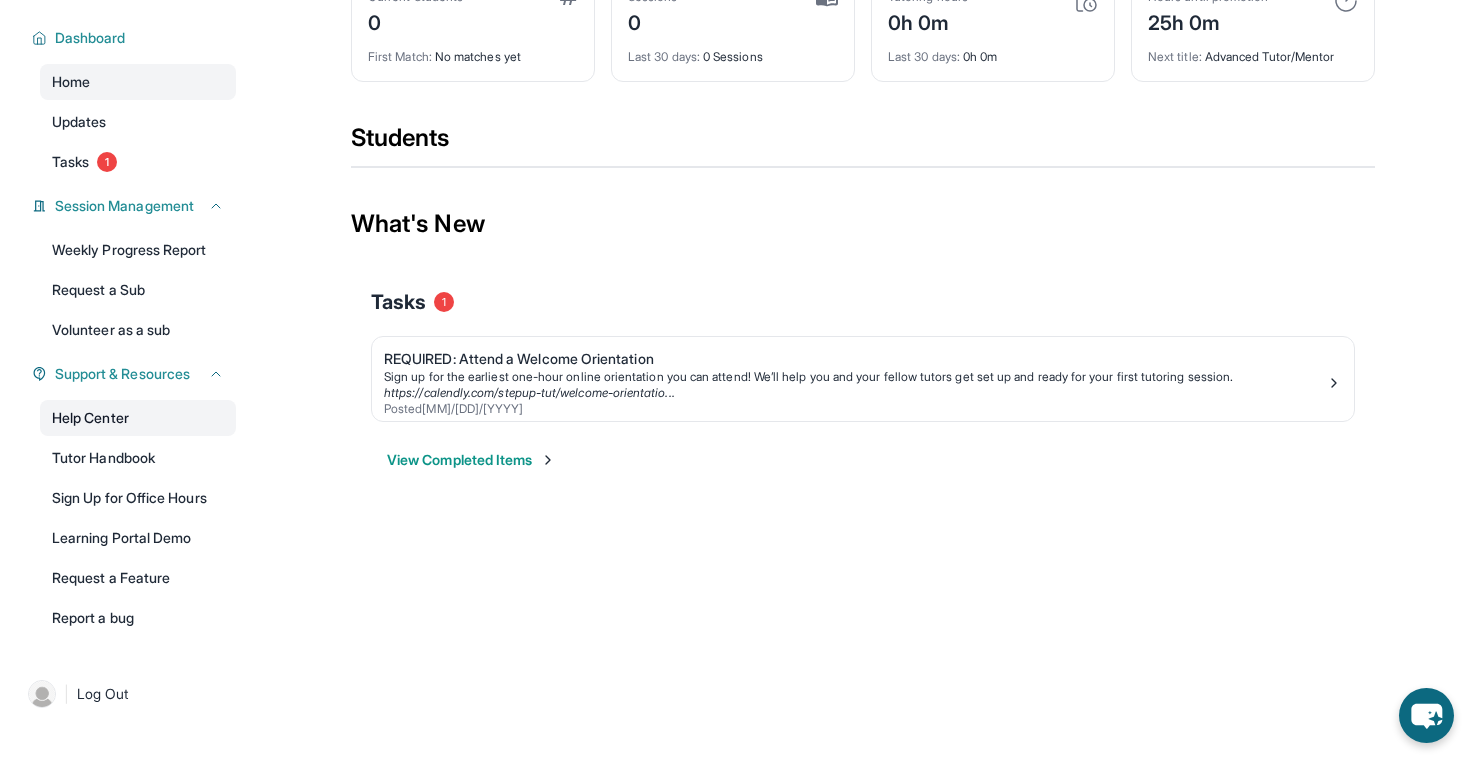 scroll, scrollTop: 0, scrollLeft: 0, axis: both 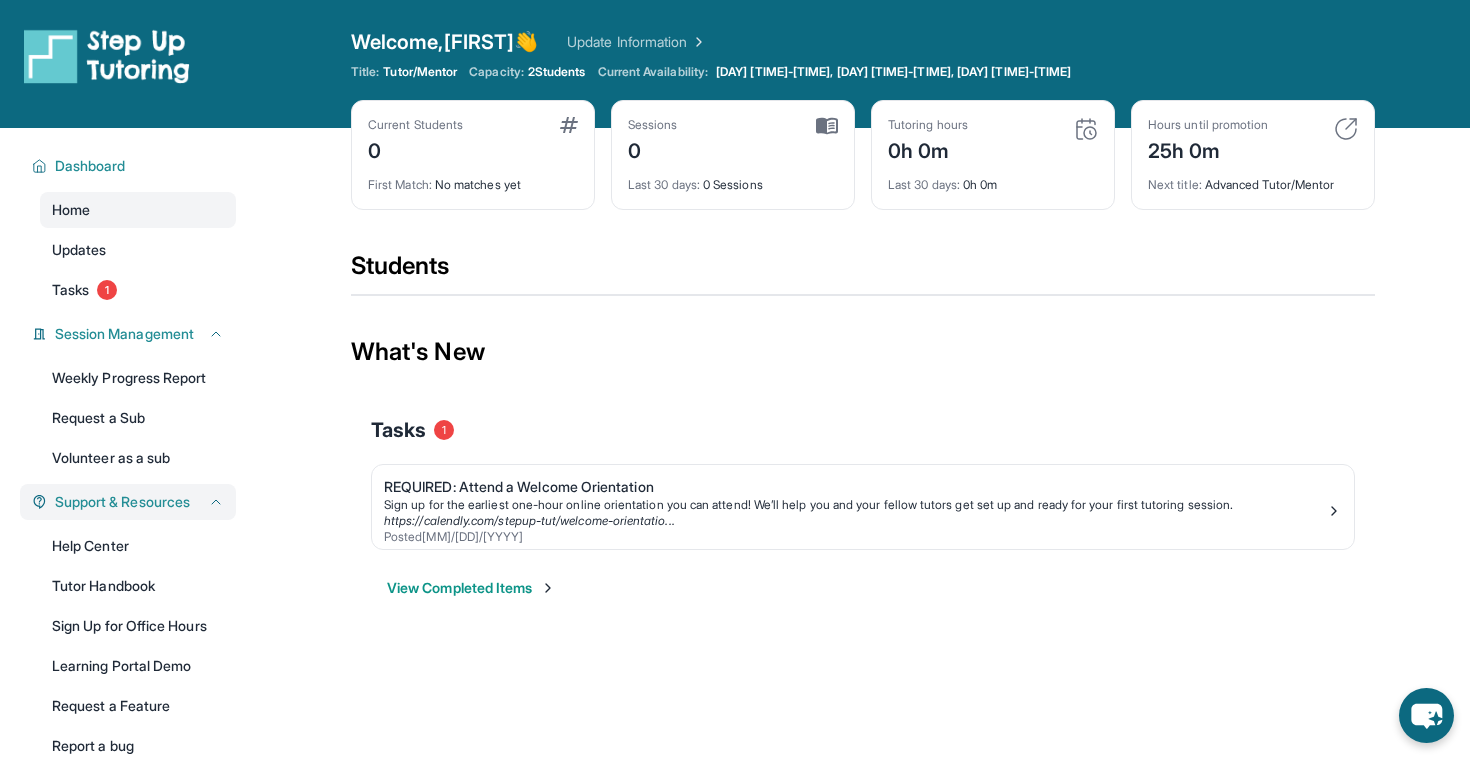 click on "Support & Resources" at bounding box center [122, 502] 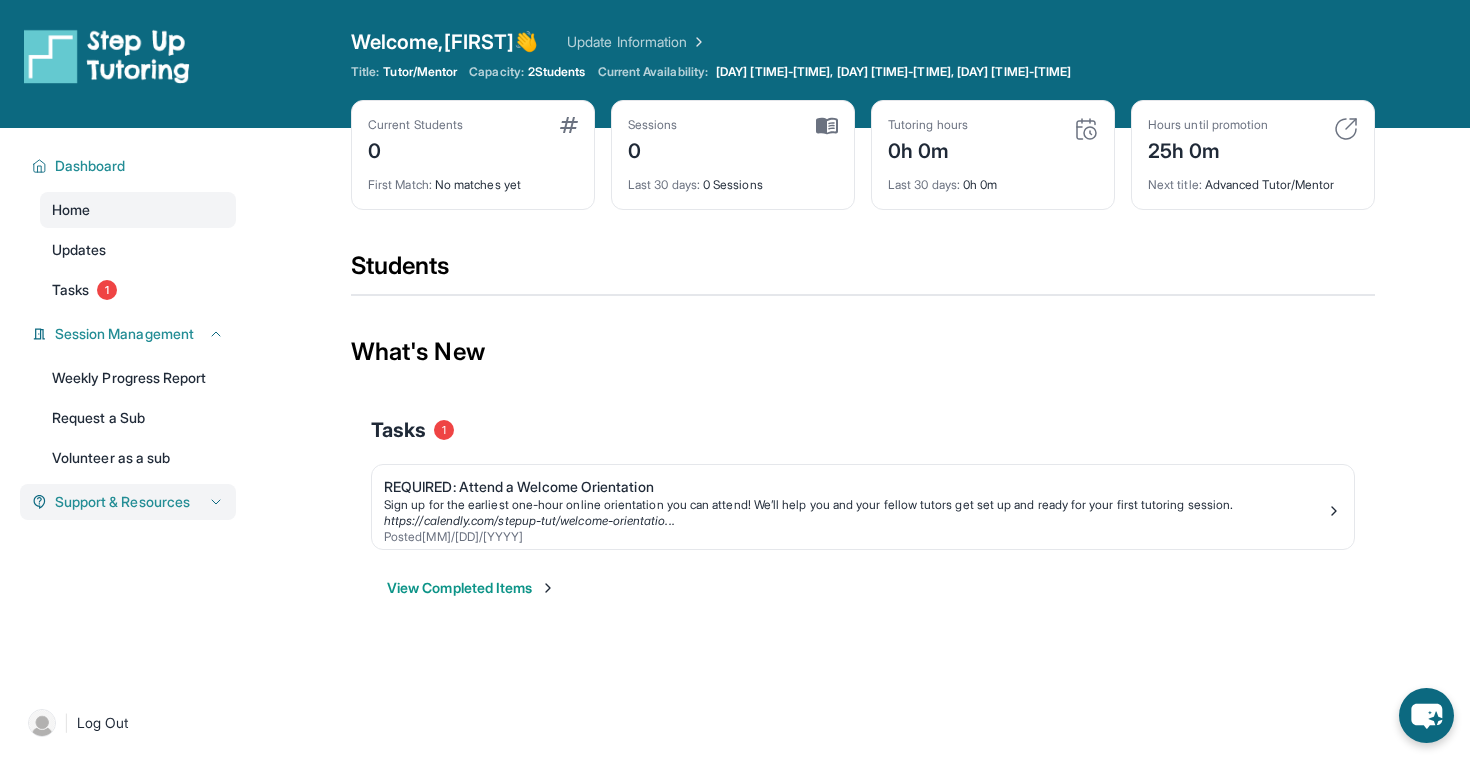 click on "Support & Resources" at bounding box center (122, 502) 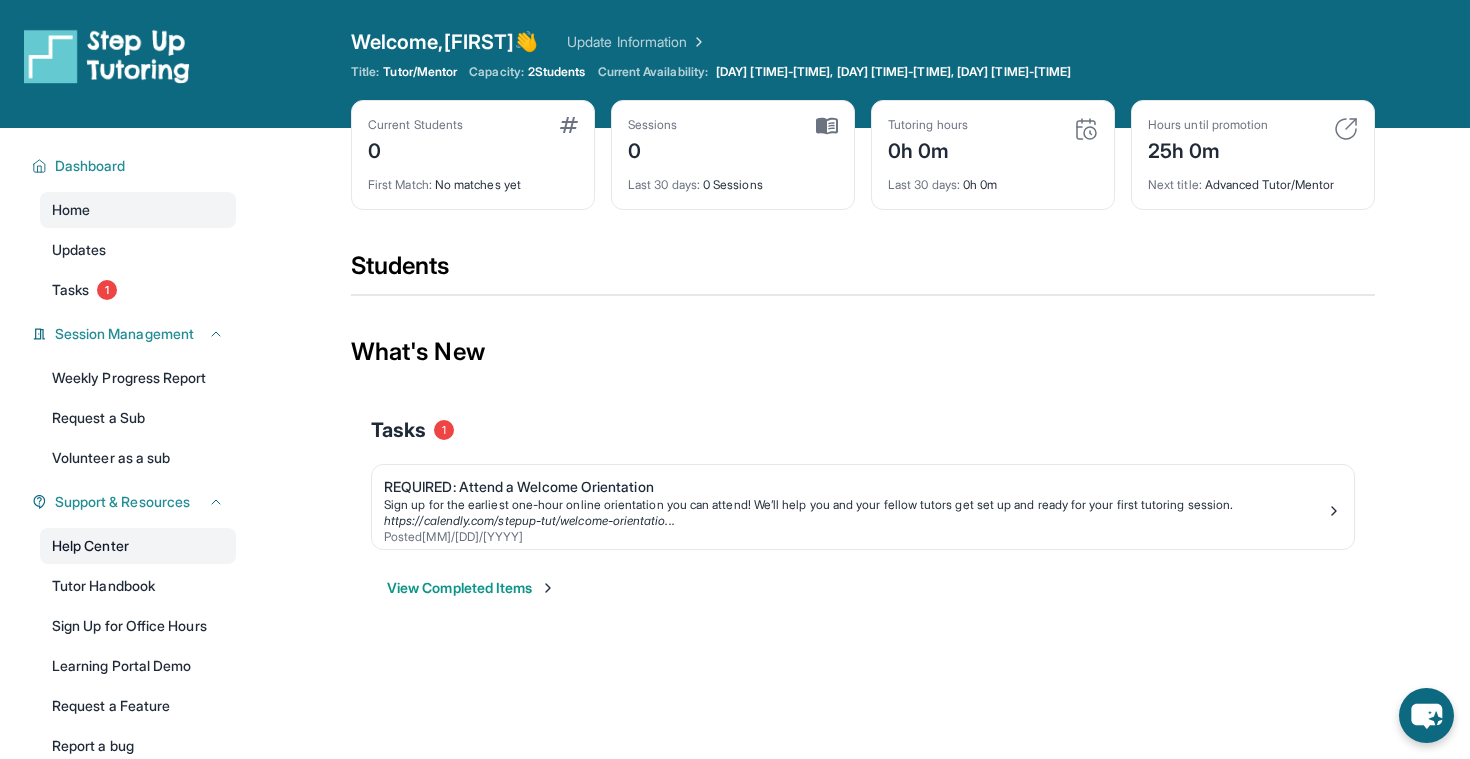 click on "Help Center" at bounding box center (138, 546) 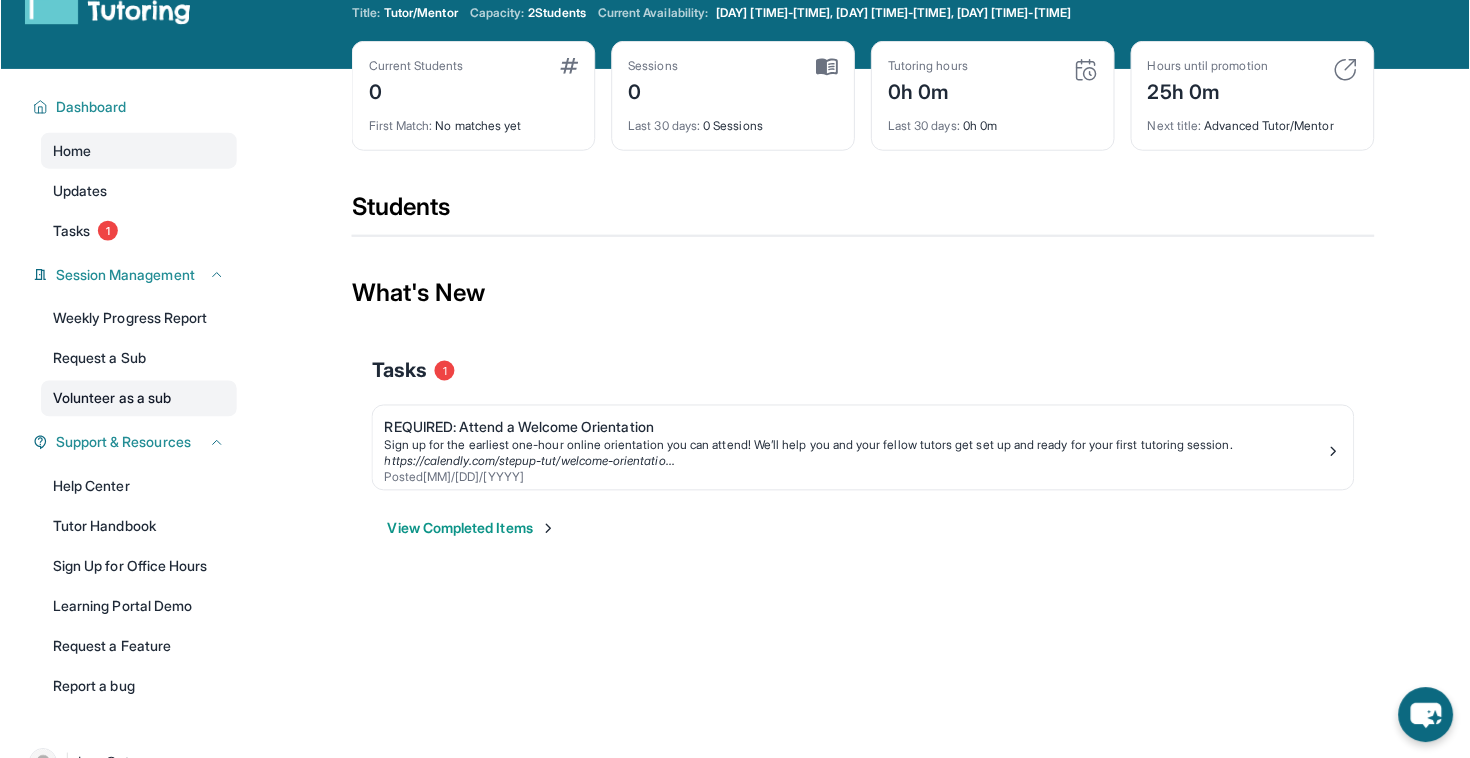 scroll, scrollTop: 76, scrollLeft: 0, axis: vertical 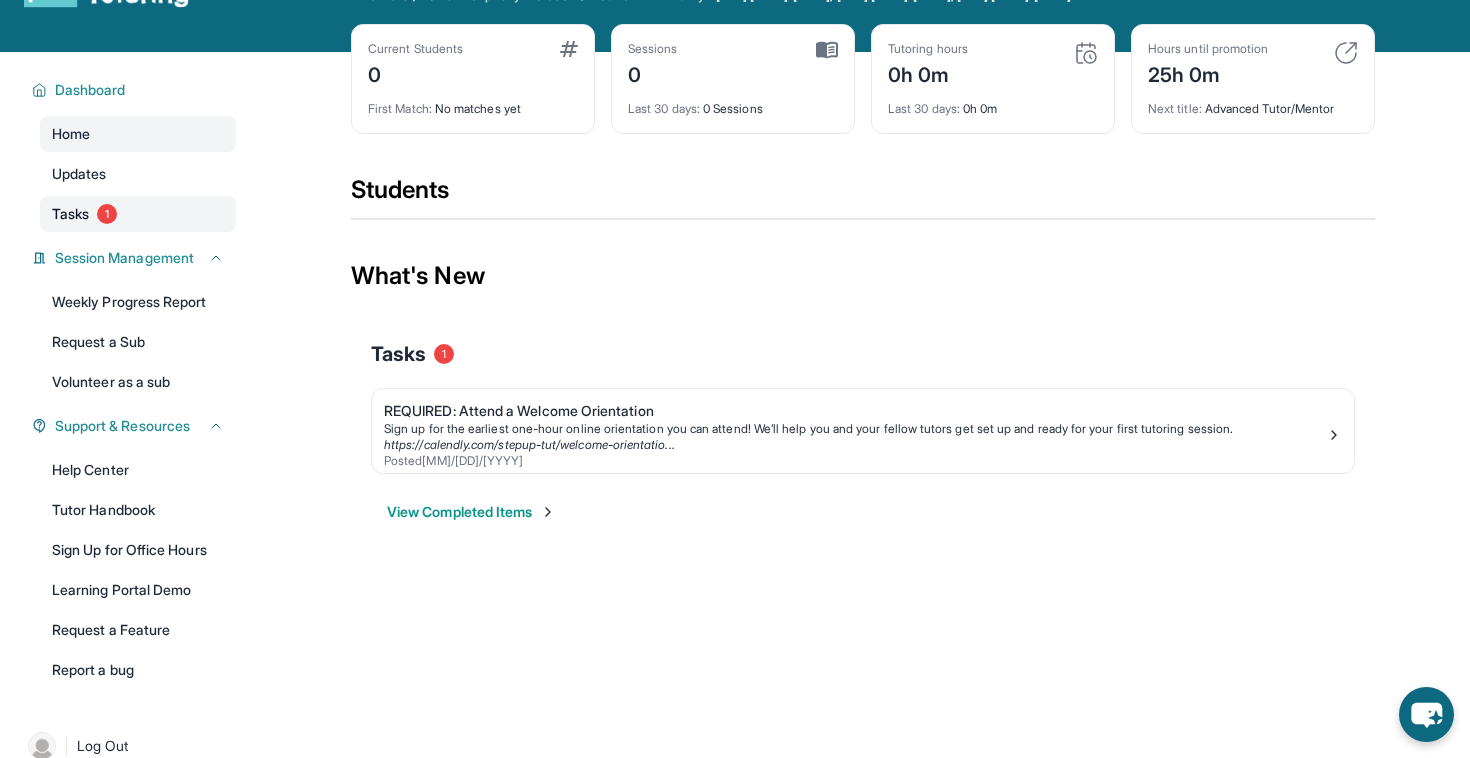 click on "Tasks 1" at bounding box center [138, 214] 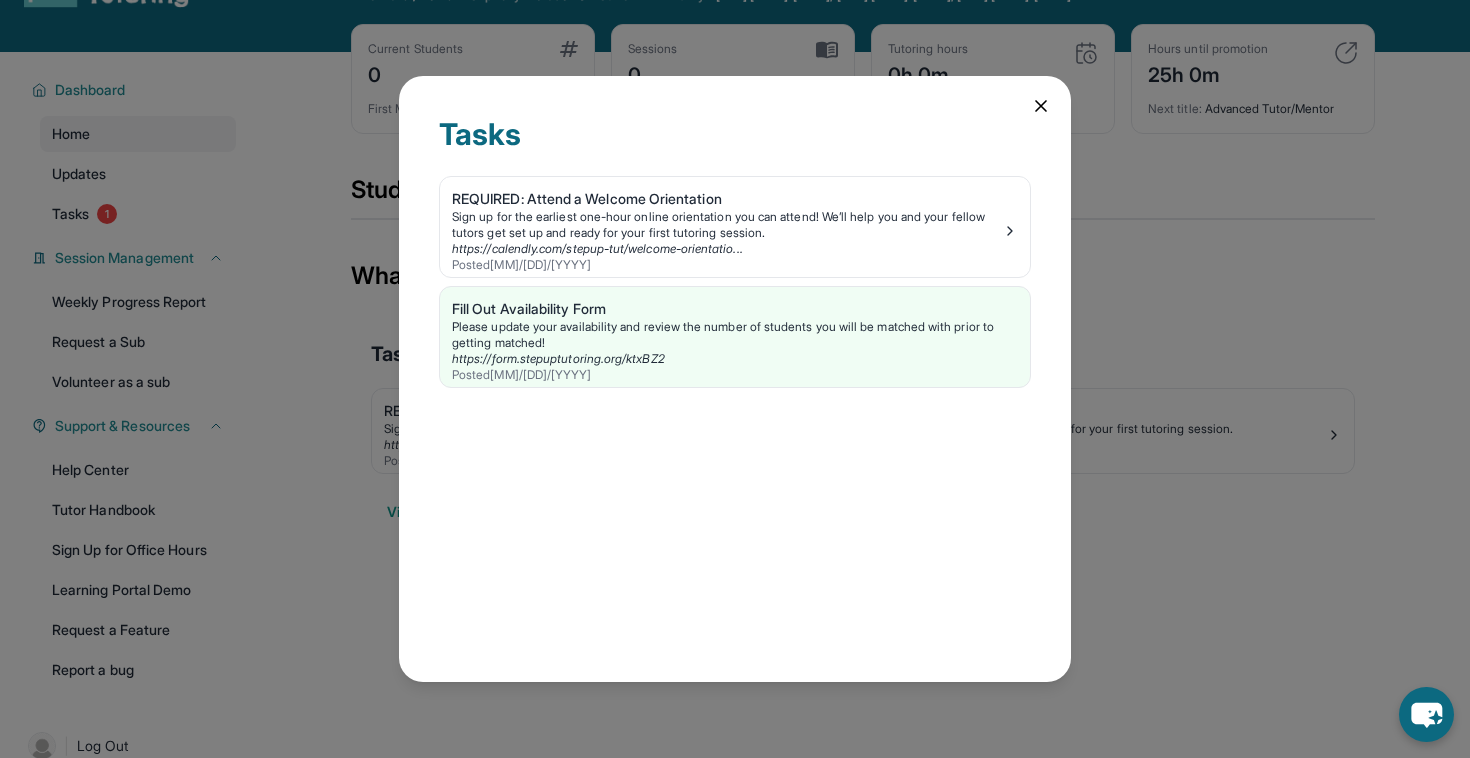 click 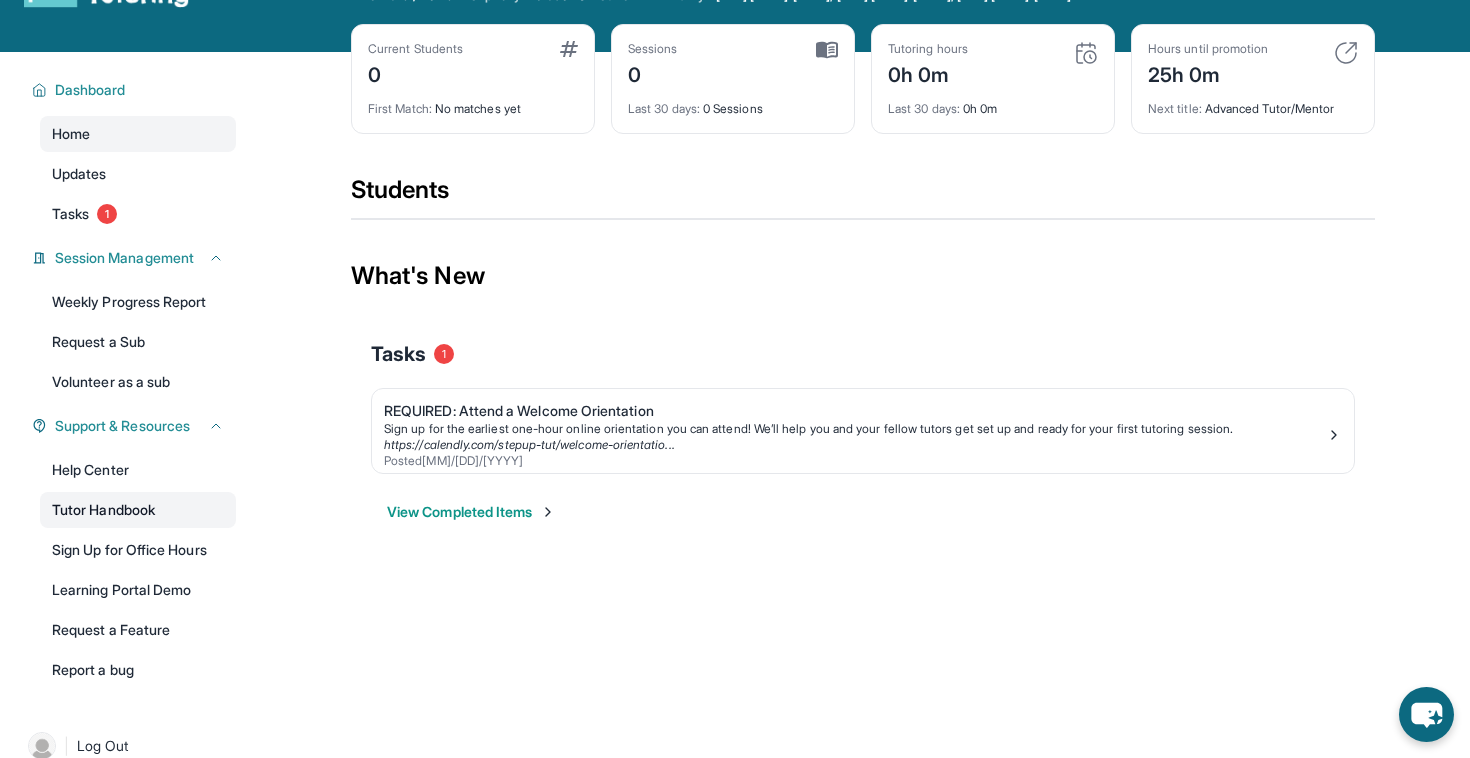 click on "Tutor Handbook" at bounding box center (138, 510) 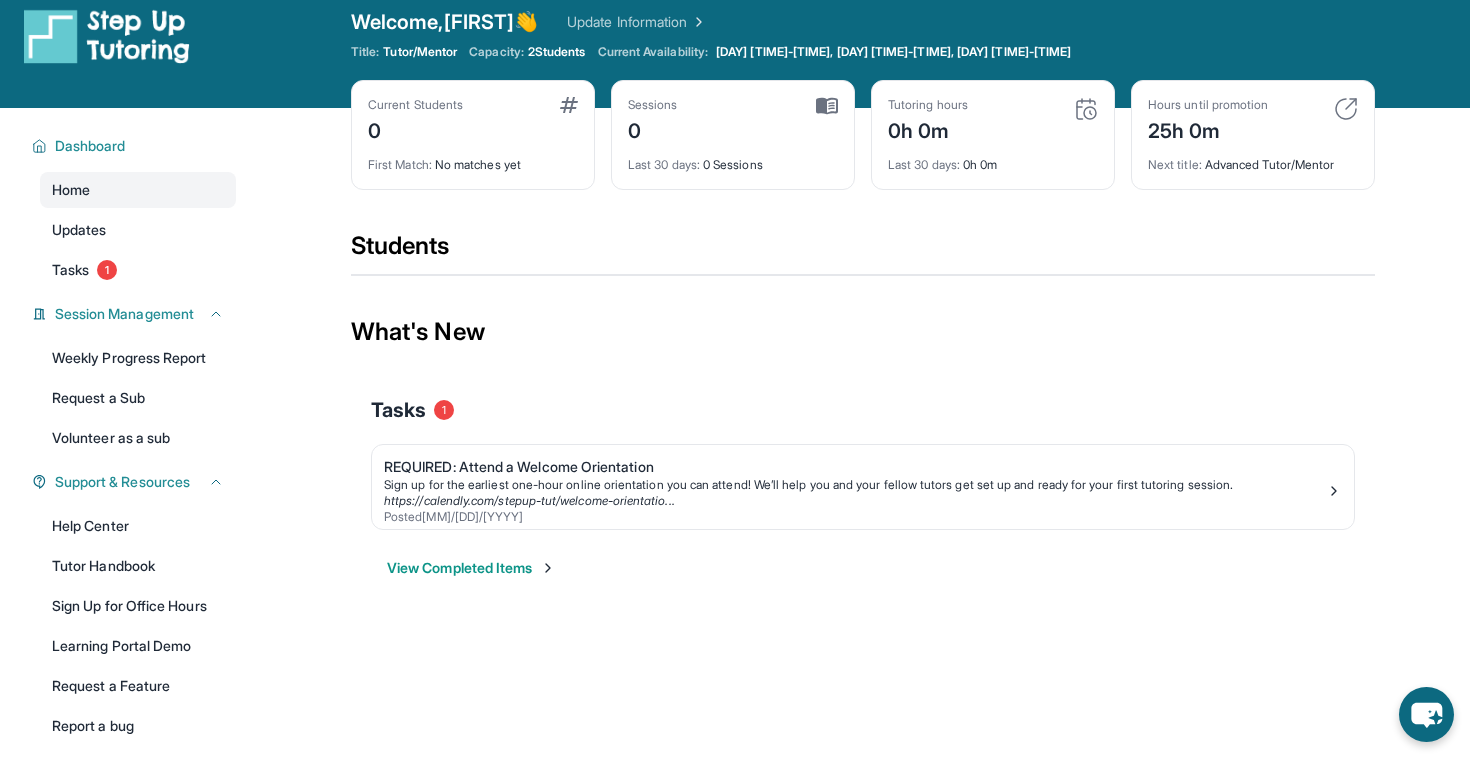 scroll, scrollTop: 128, scrollLeft: 0, axis: vertical 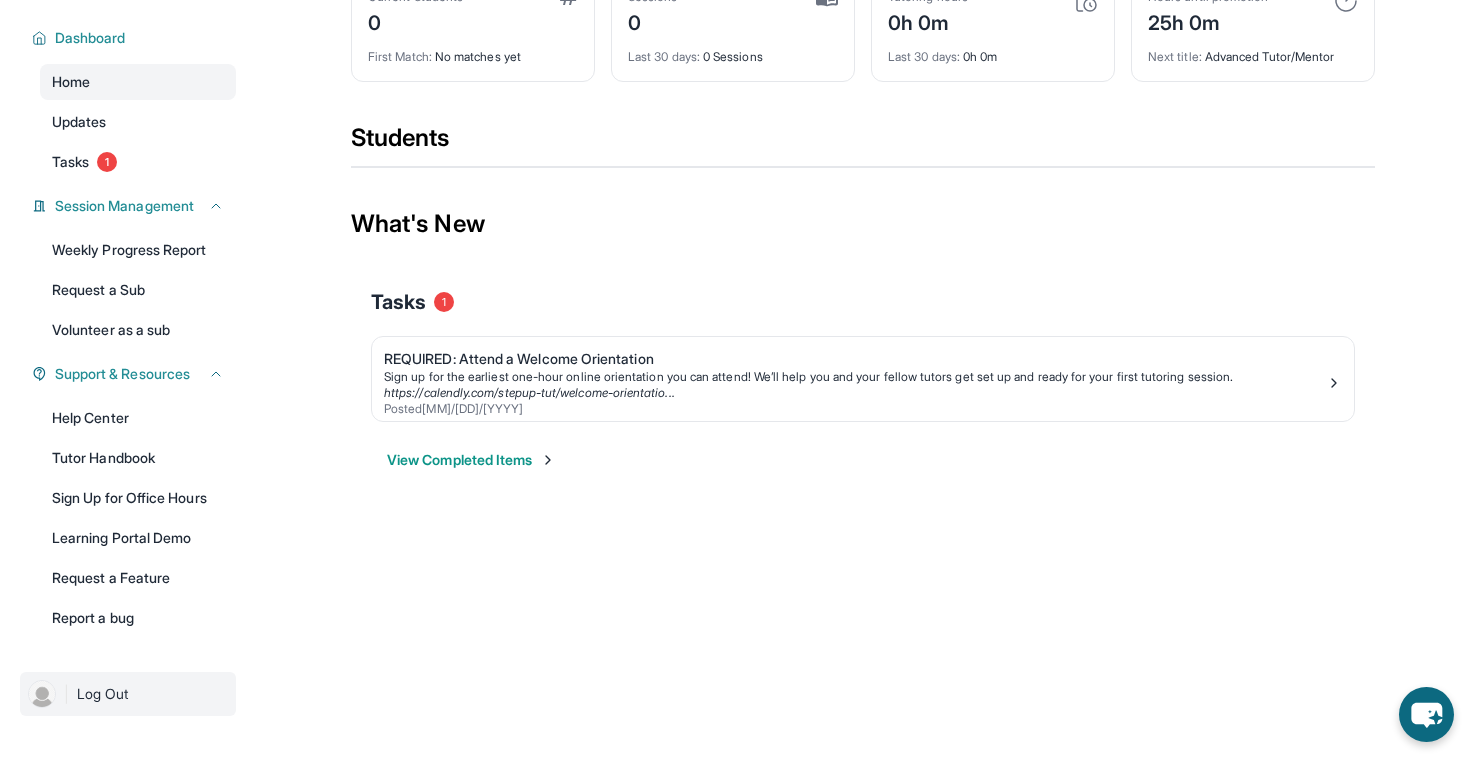 click on "| Log Out" at bounding box center [128, 694] 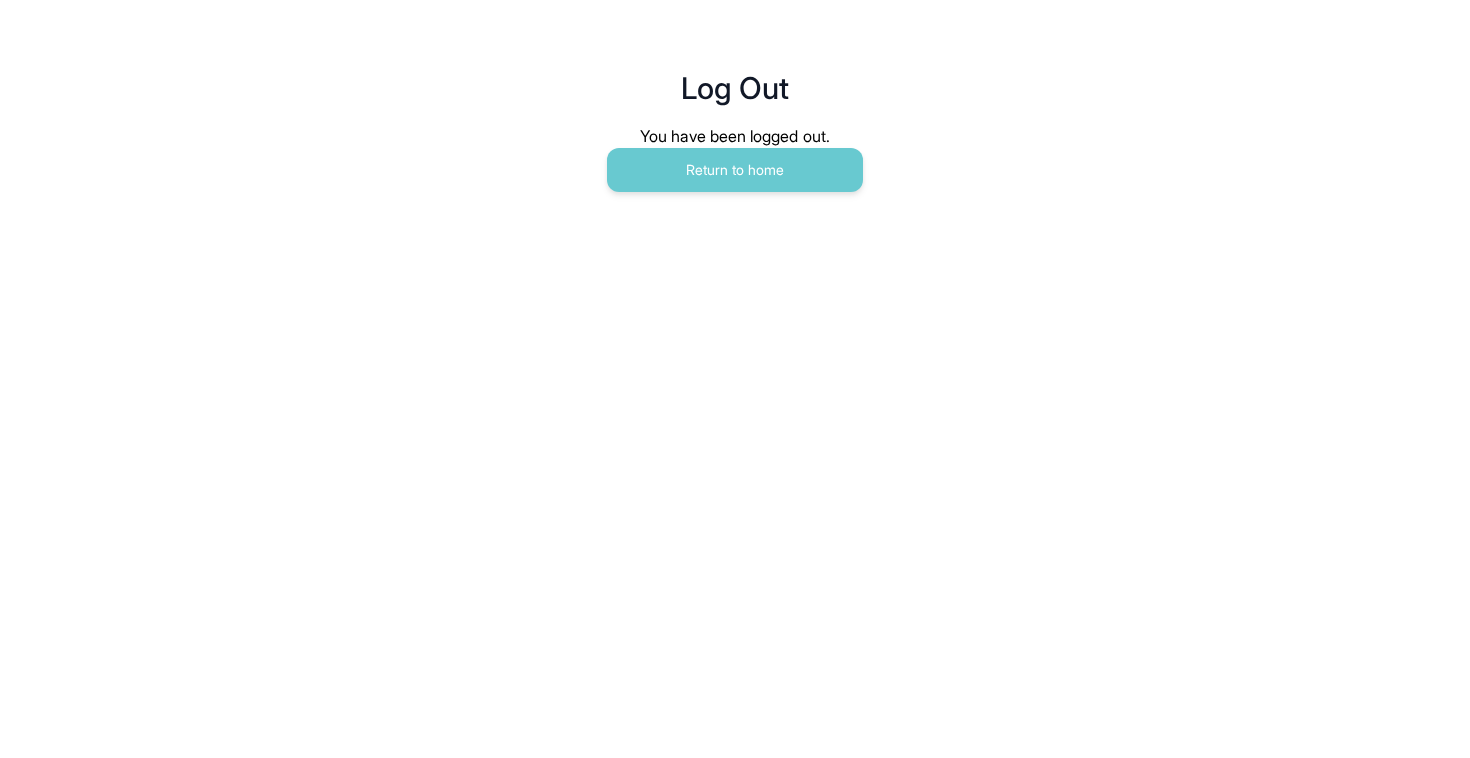click on "Log Out You have been logged out. Return to home" at bounding box center (735, 110) 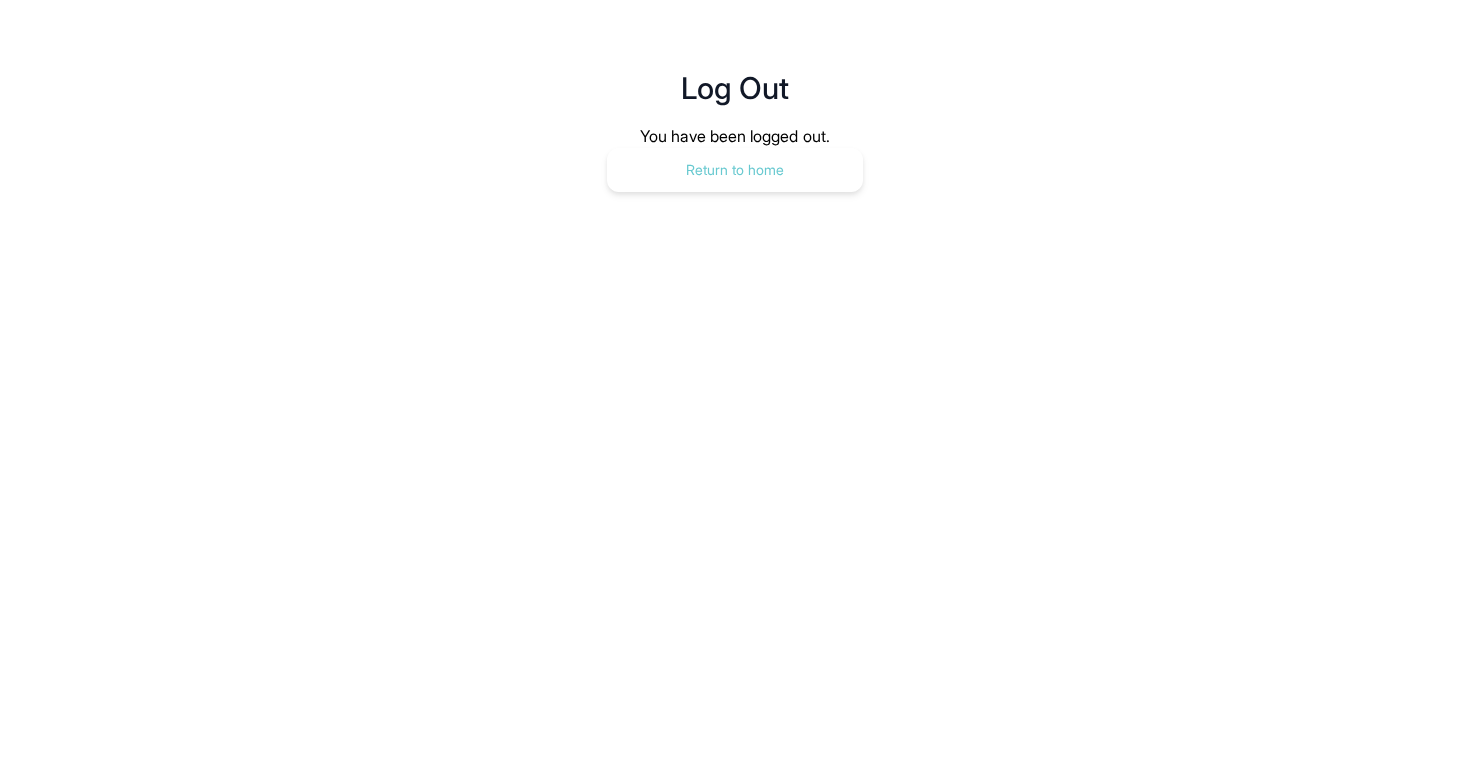 click on "Return to home" at bounding box center (735, 170) 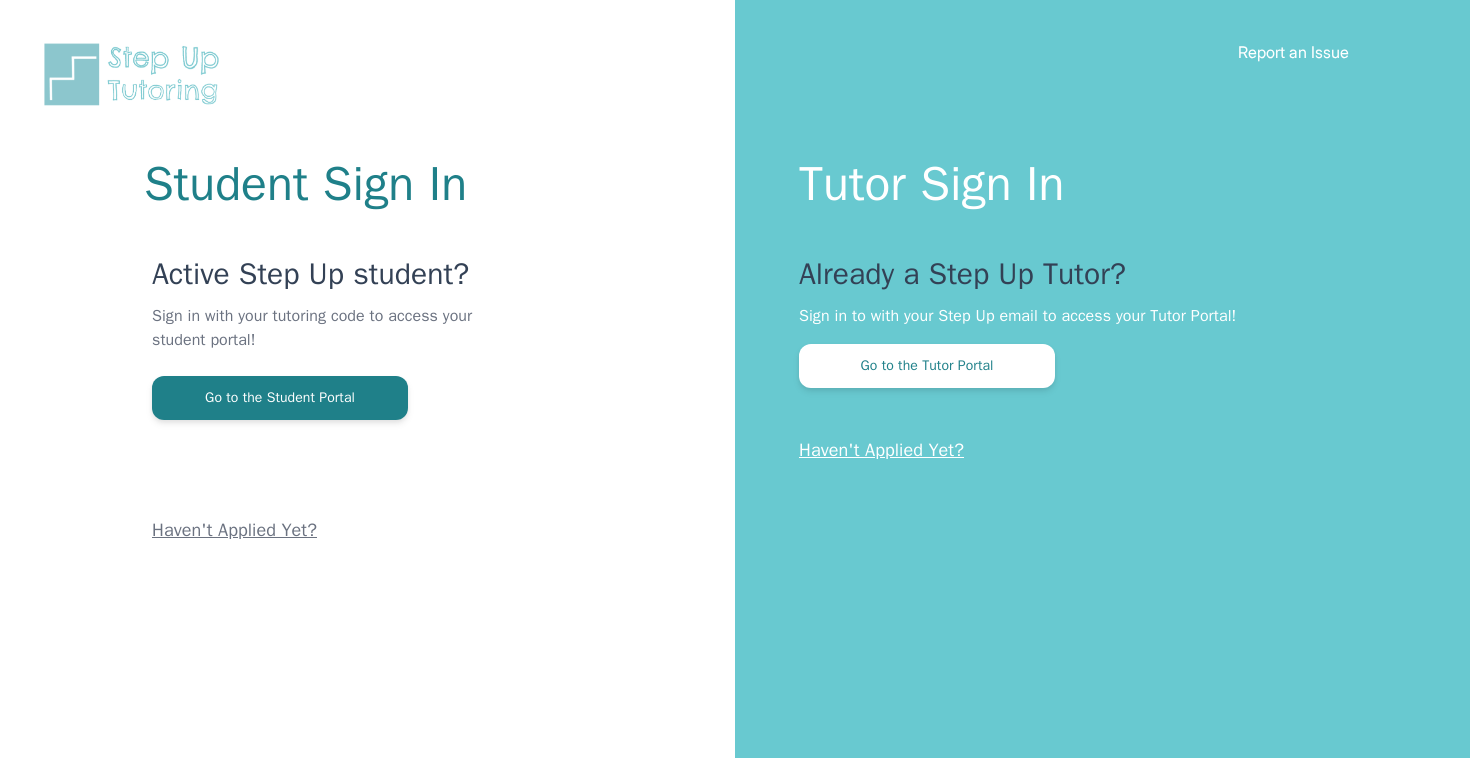 scroll, scrollTop: 0, scrollLeft: 0, axis: both 